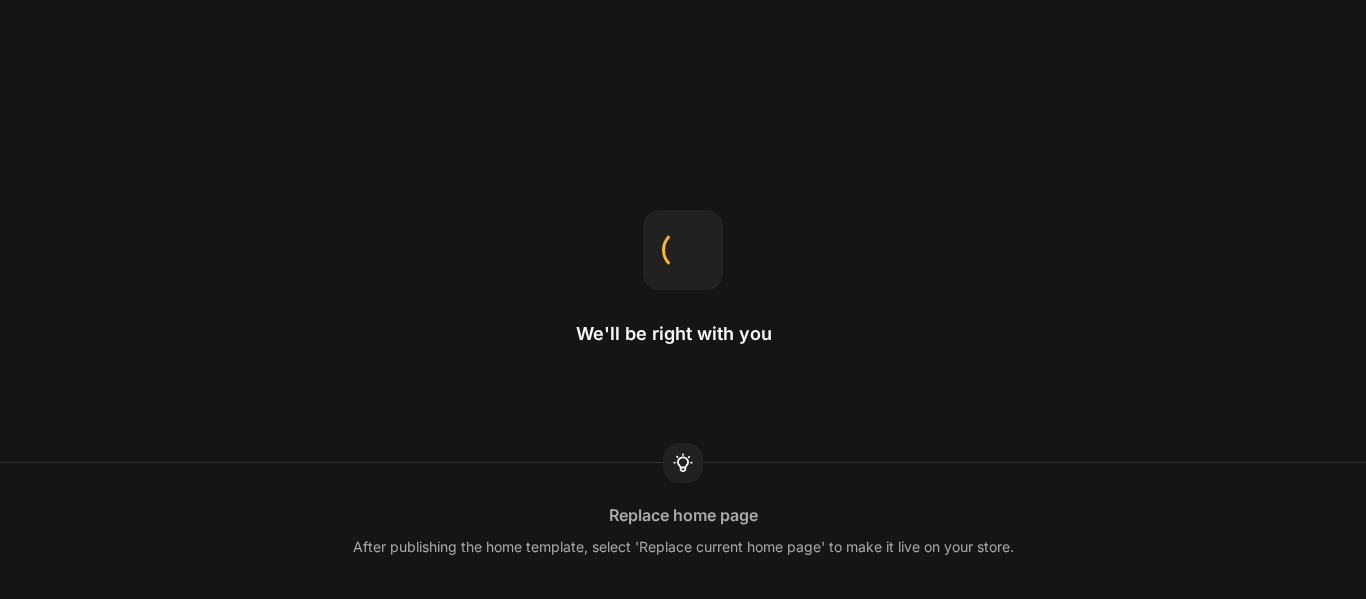 scroll, scrollTop: 0, scrollLeft: 0, axis: both 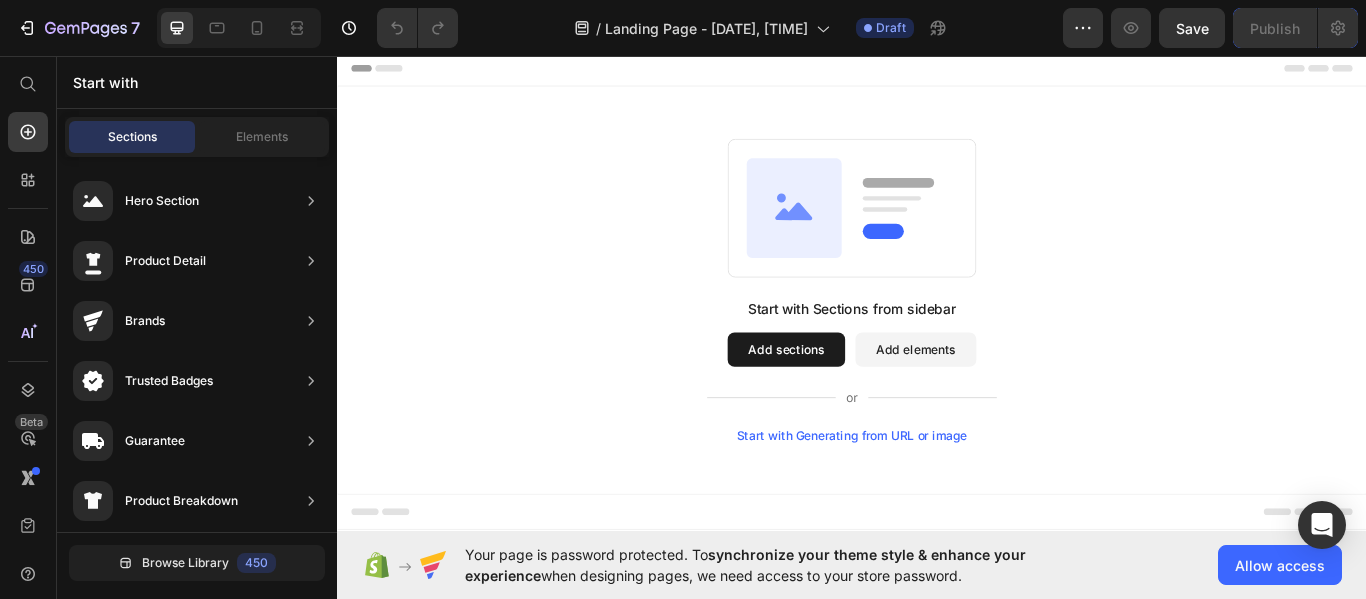 click on "Start with Sections from sidebar Add sections Add elements Start with Generating from URL or image" at bounding box center (937, 330) 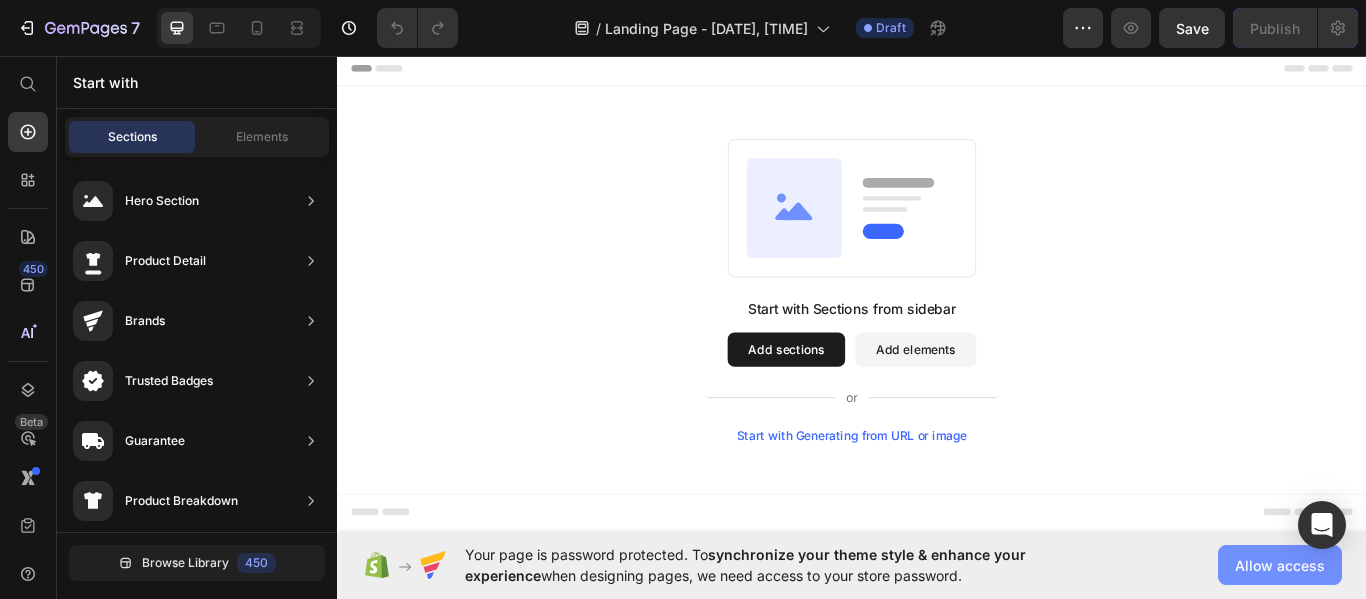 click on "Allow access" 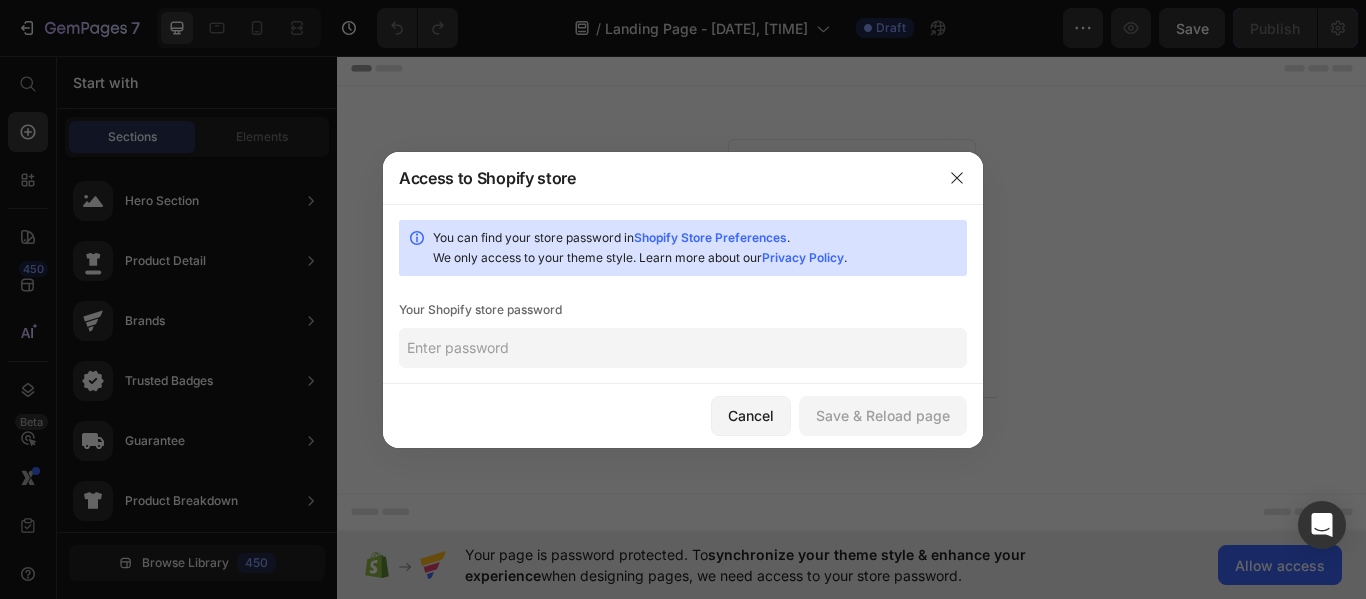 click 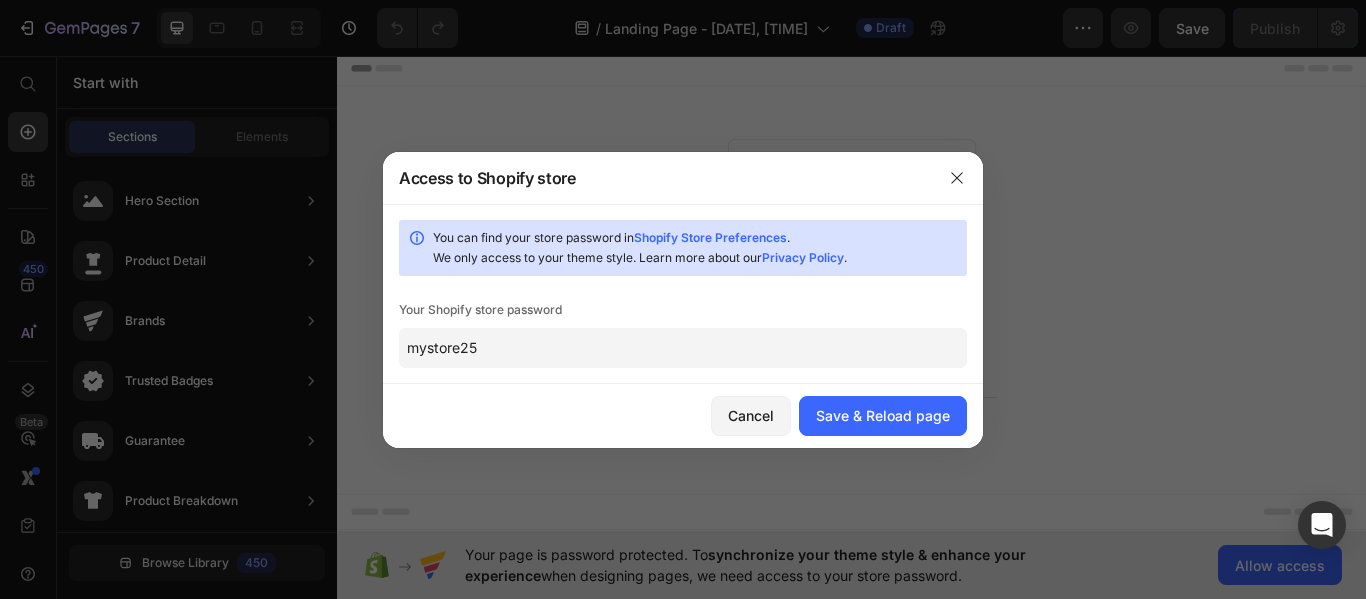 type on "mystore25" 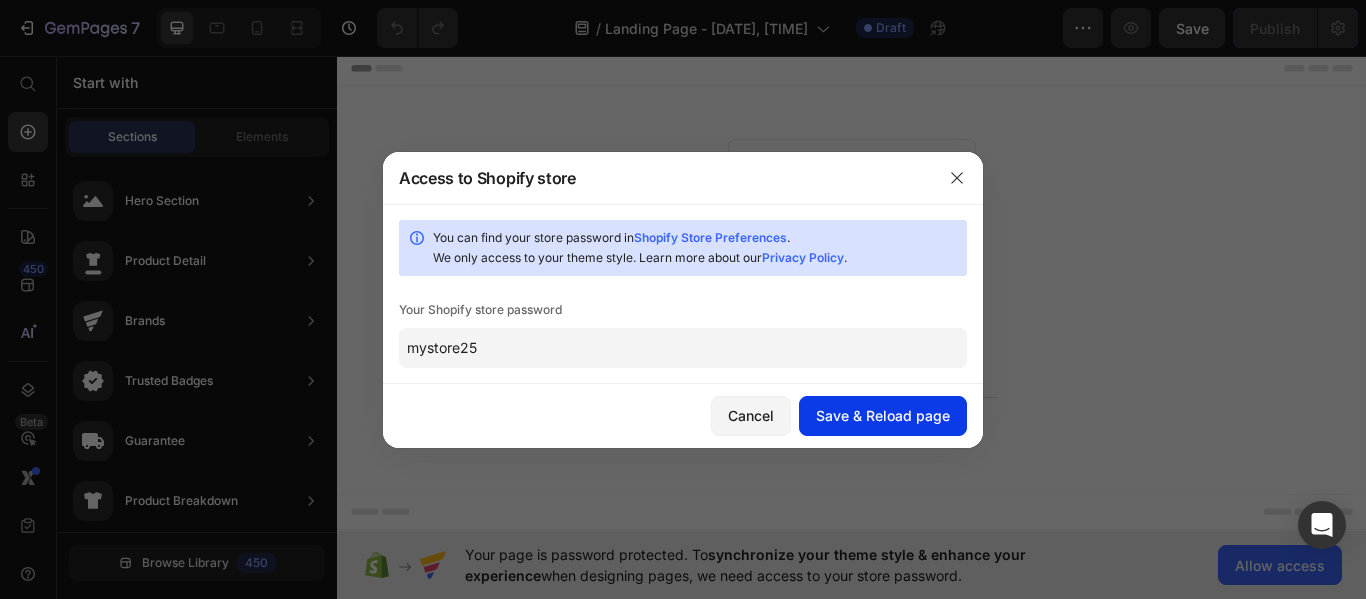 click on "Save & Reload page" at bounding box center [883, 415] 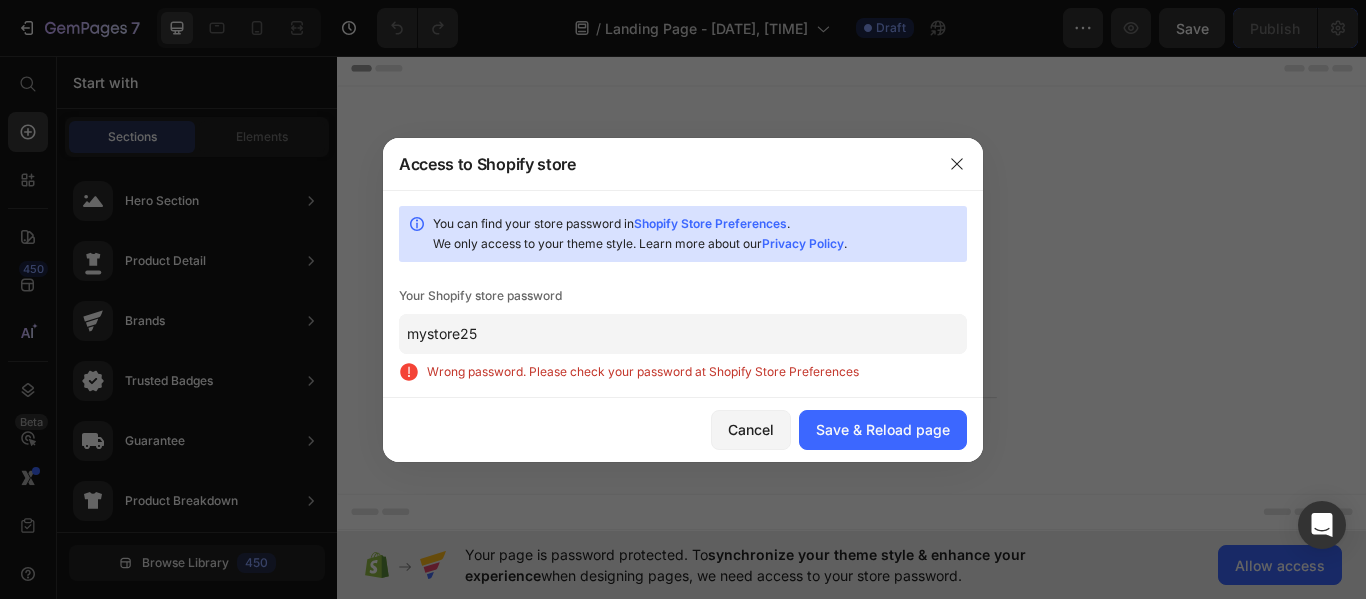 type 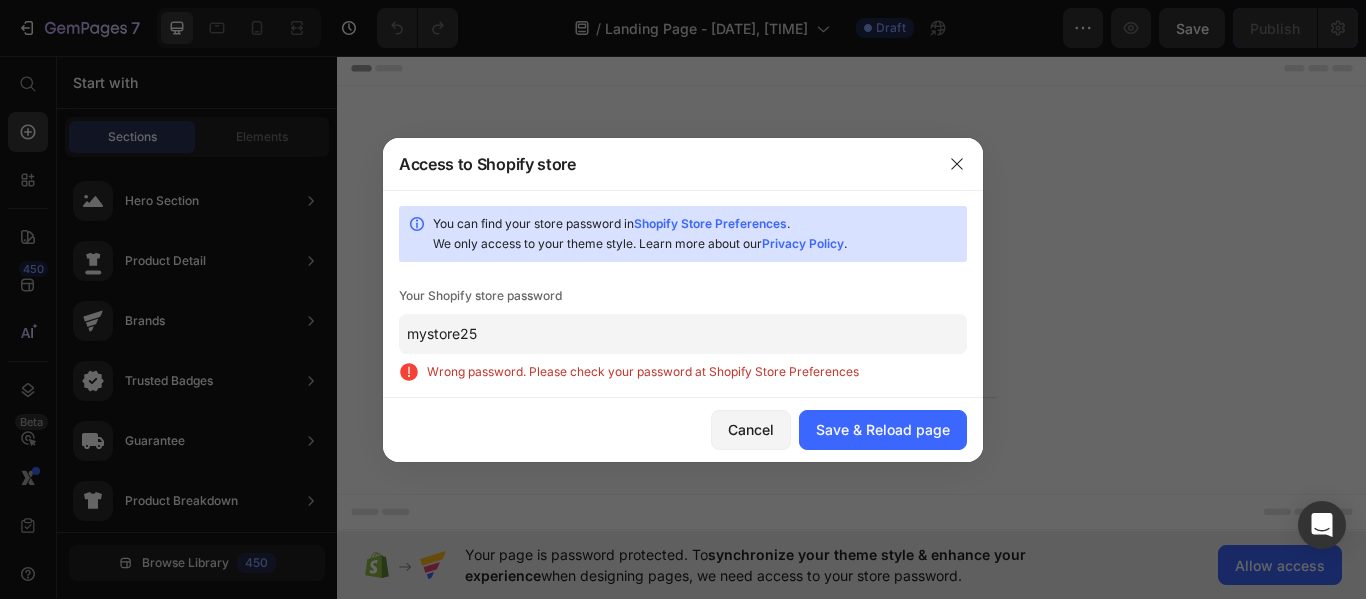 click on "Wrong password. Please check your password at Shopify Store Preferences" at bounding box center [697, 372] 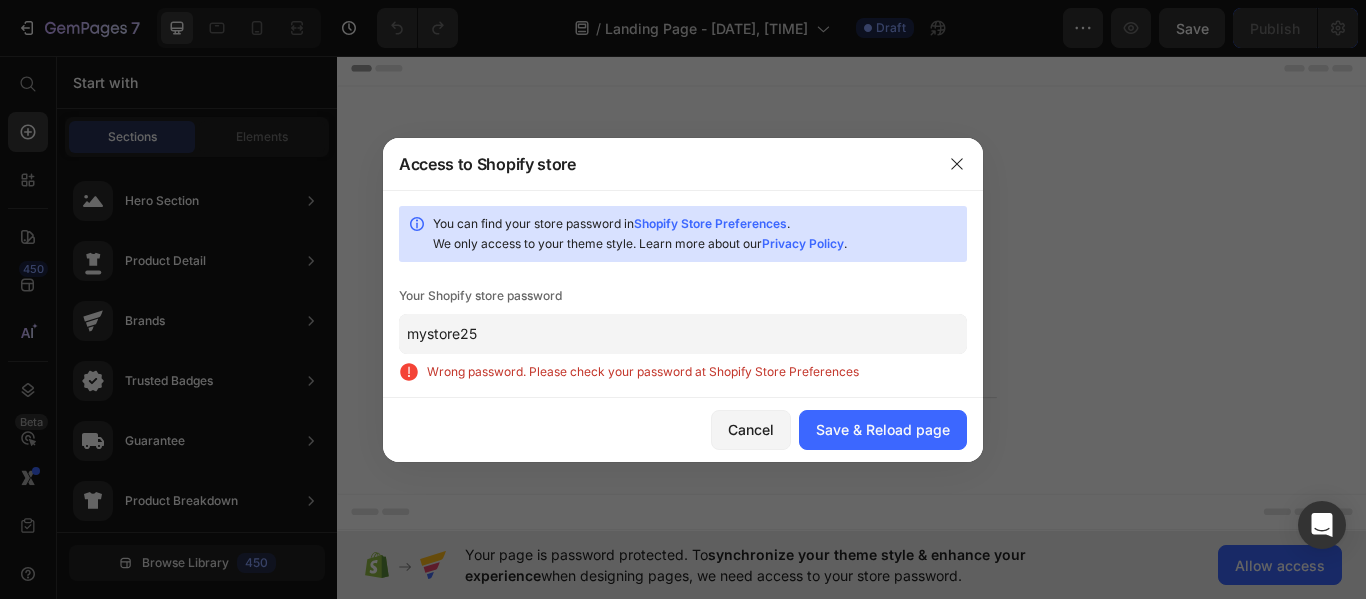 click on "mystore25" 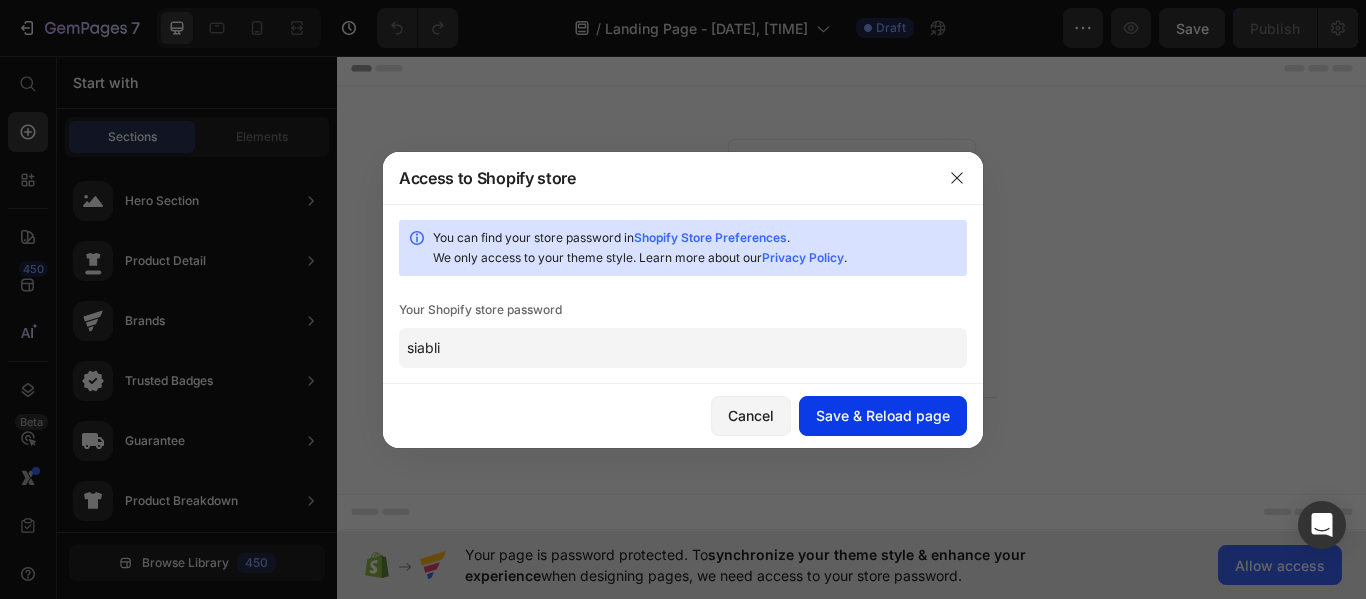 type on "siabli" 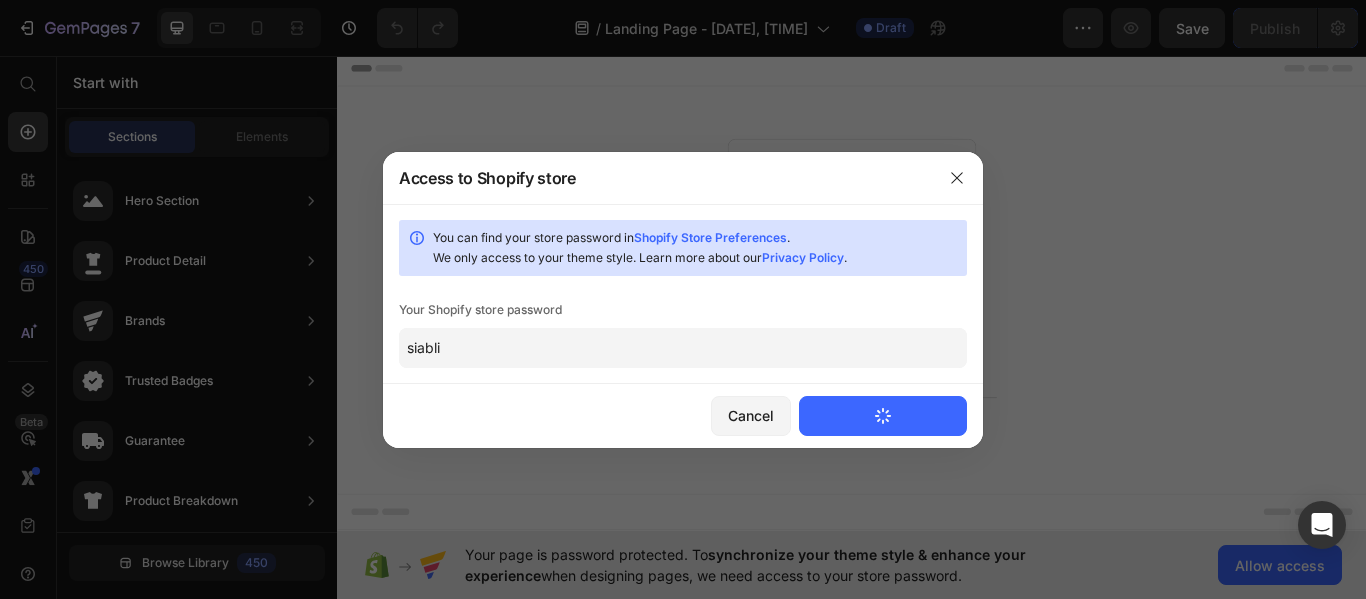 type 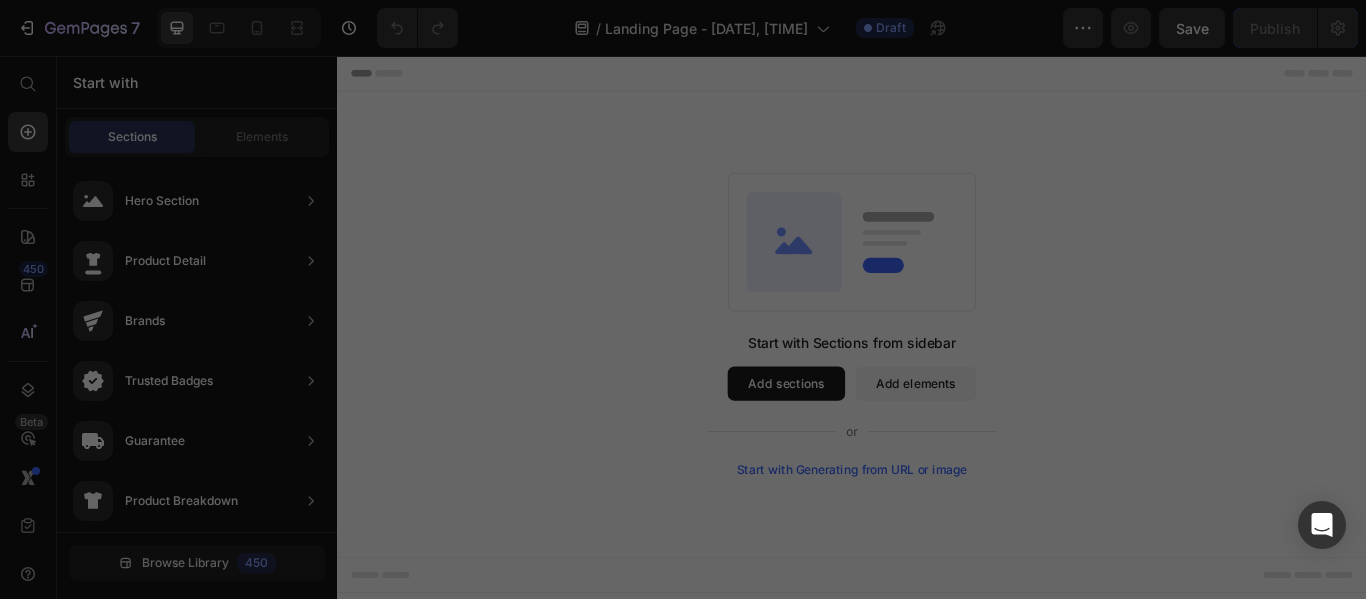 scroll, scrollTop: 0, scrollLeft: 0, axis: both 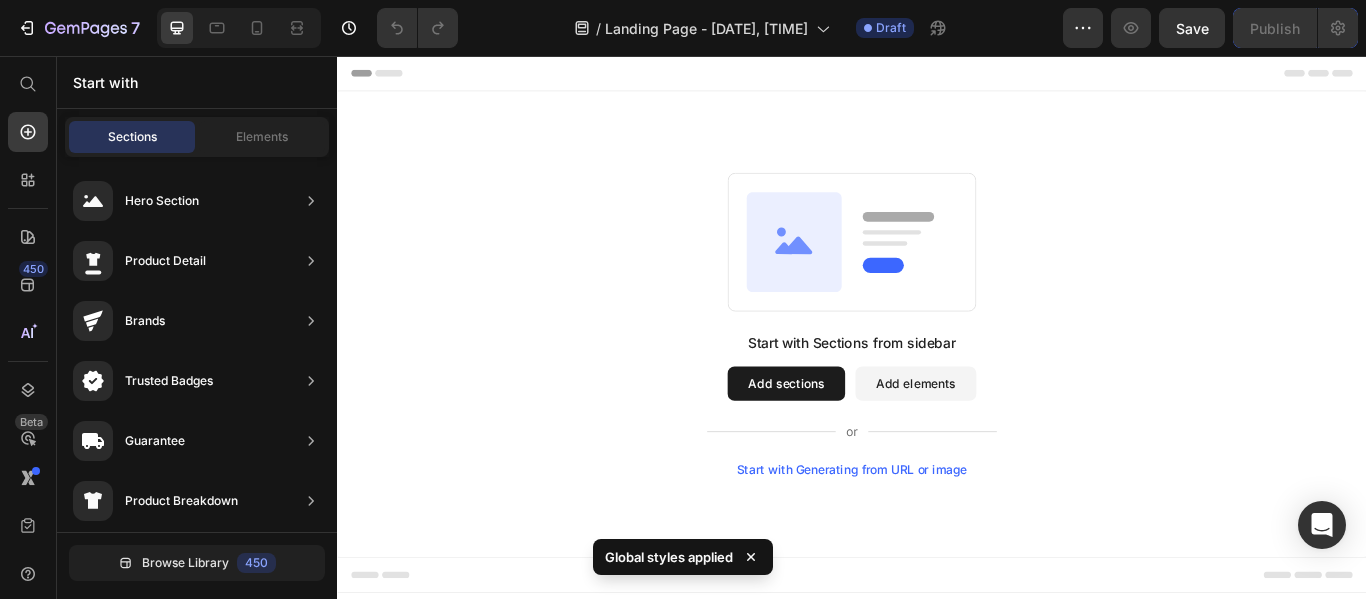 click on "Start with Sections from sidebar Add sections Add elements Start with Generating from URL or image" at bounding box center (937, 369) 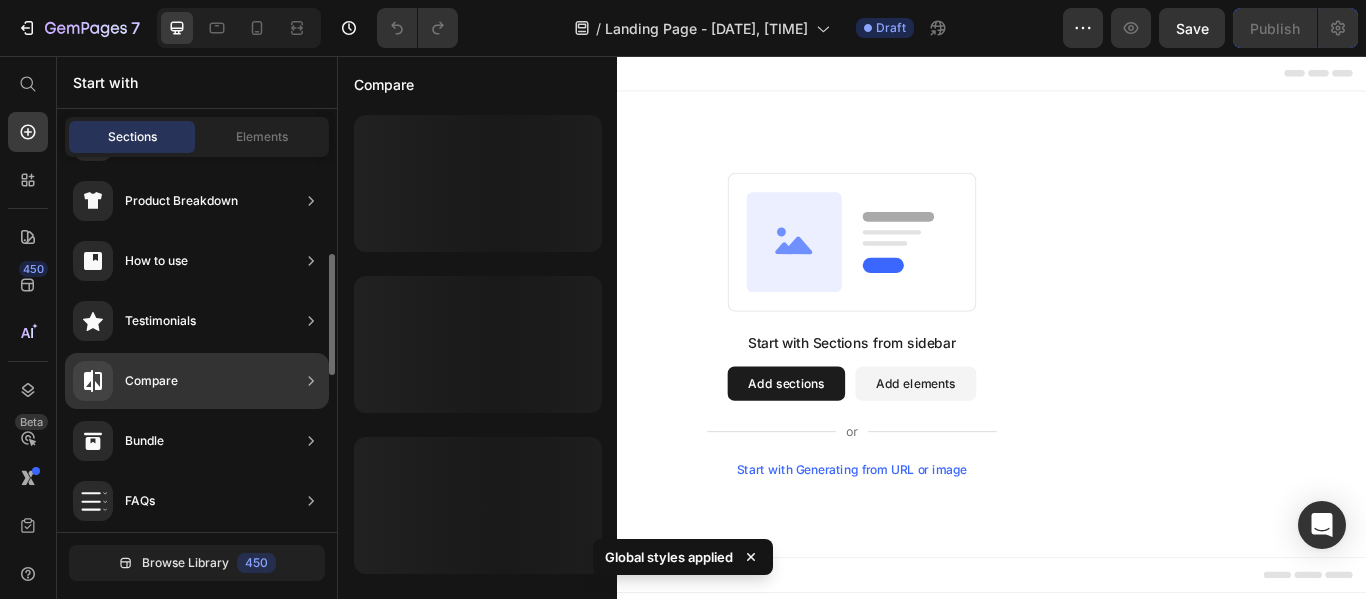 scroll, scrollTop: 0, scrollLeft: 0, axis: both 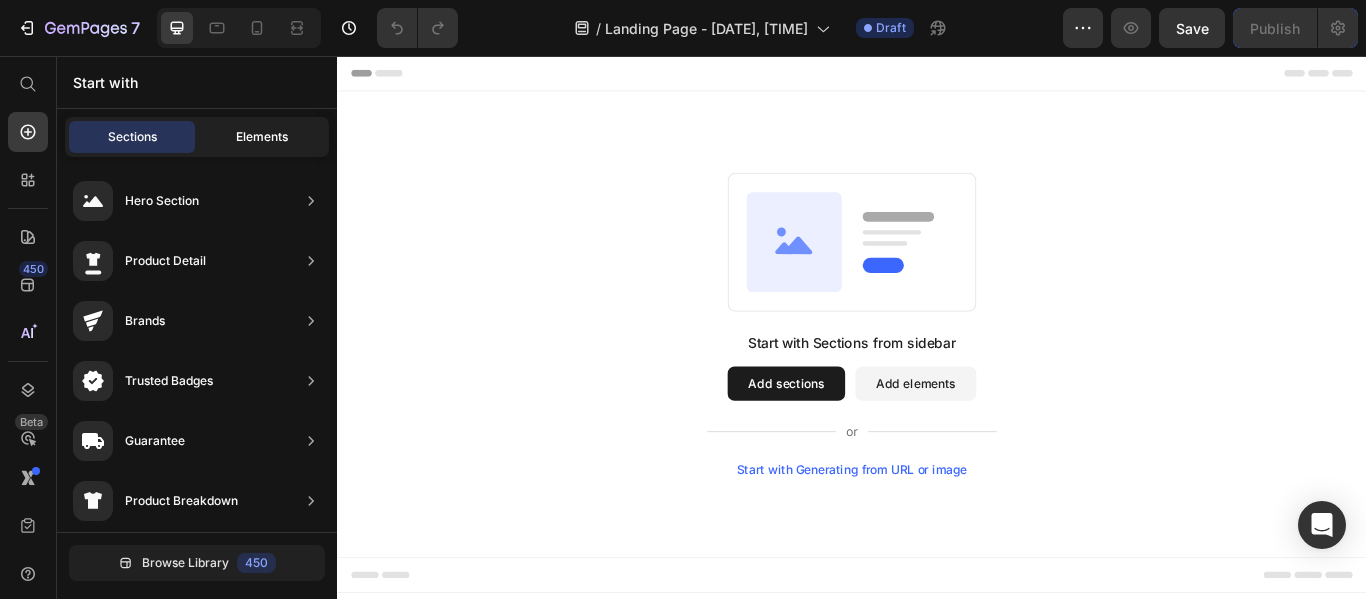 click on "Elements" at bounding box center [262, 137] 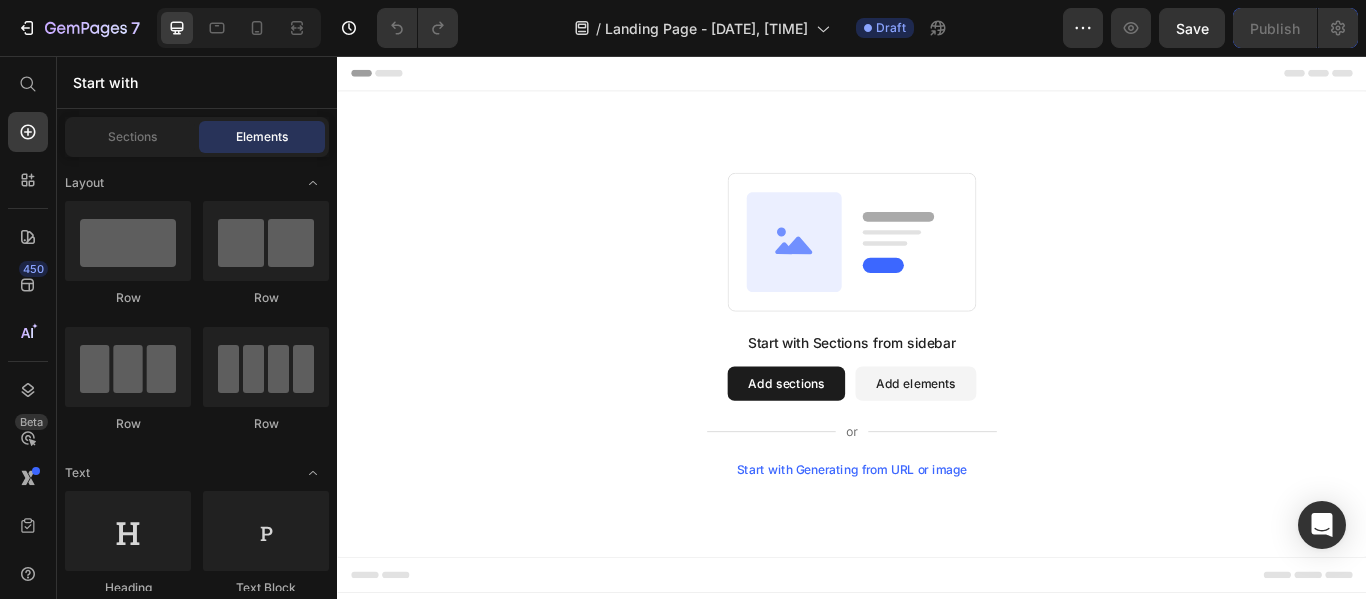 click on "Add sections" at bounding box center (860, 438) 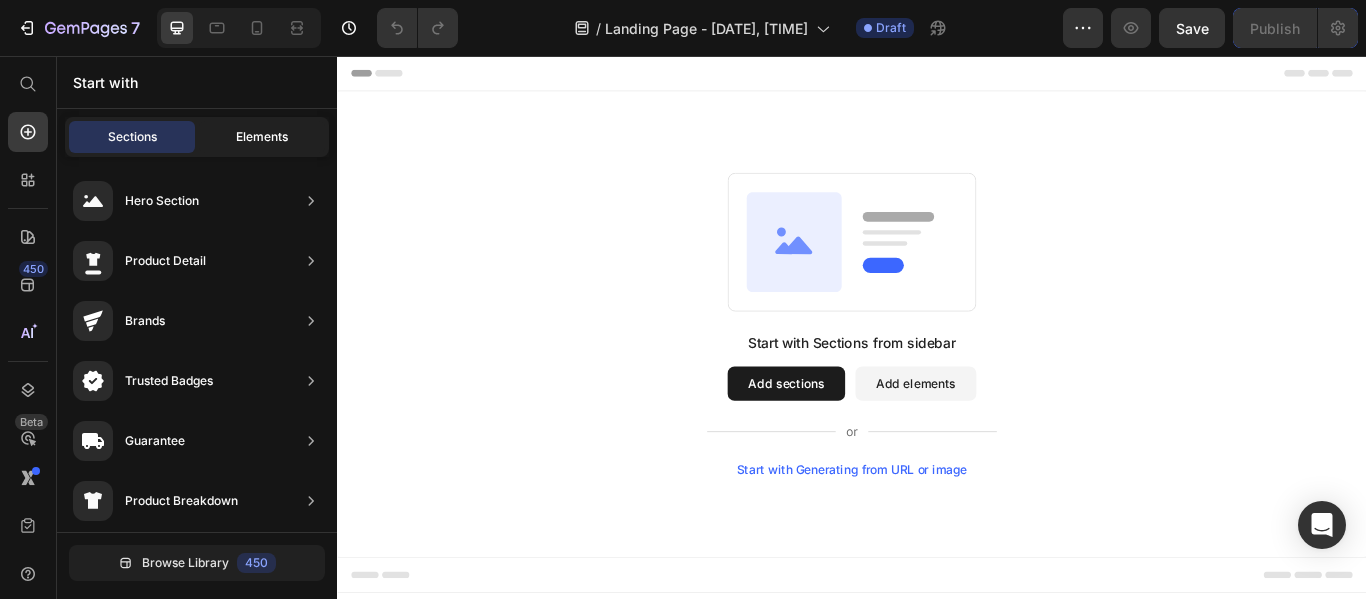 click on "Elements" at bounding box center [262, 137] 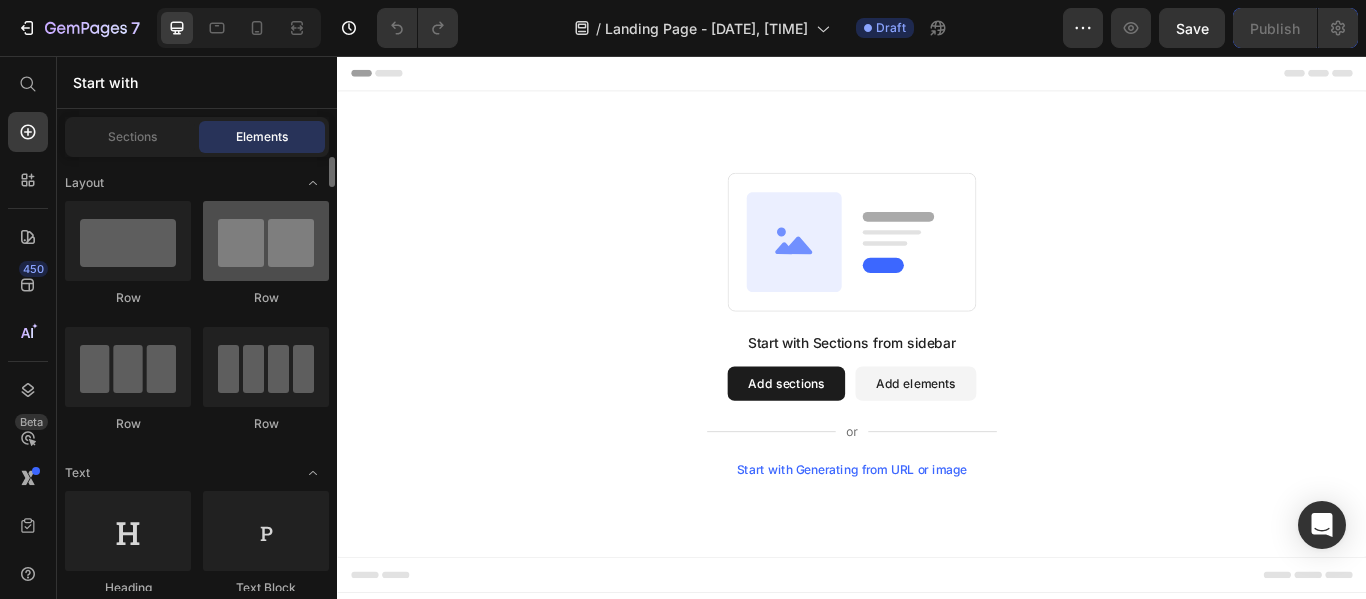 click at bounding box center (266, 241) 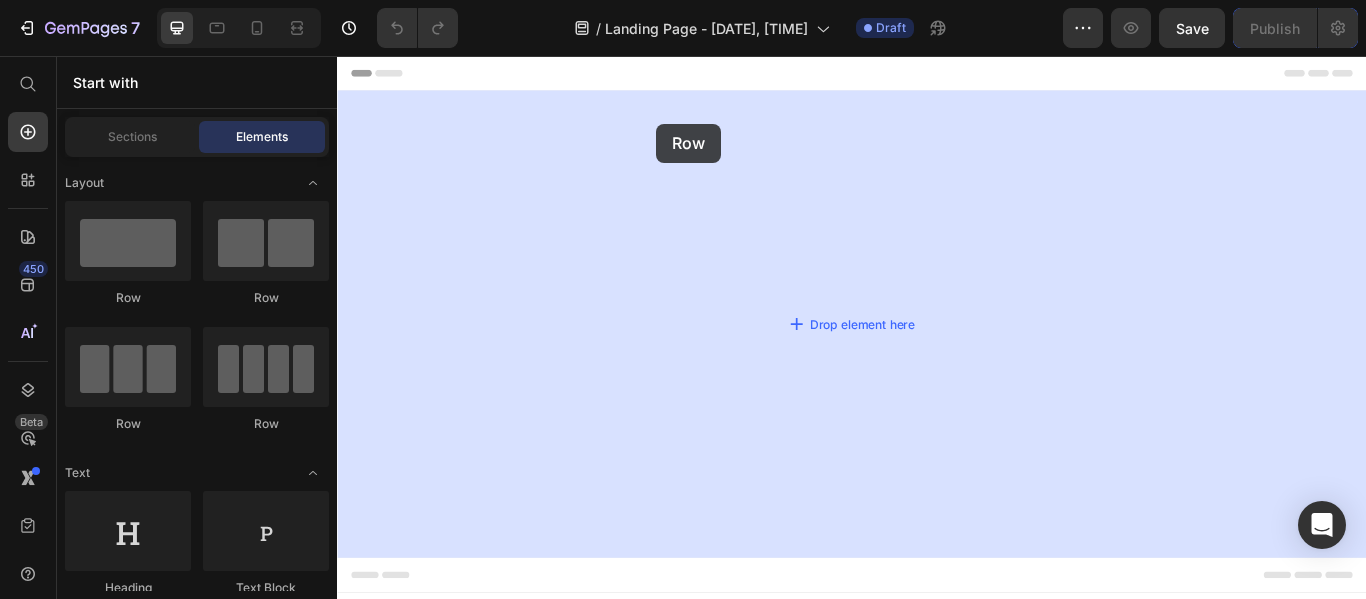 drag, startPoint x: 610, startPoint y: 299, endPoint x: 707, endPoint y: 135, distance: 190.53871 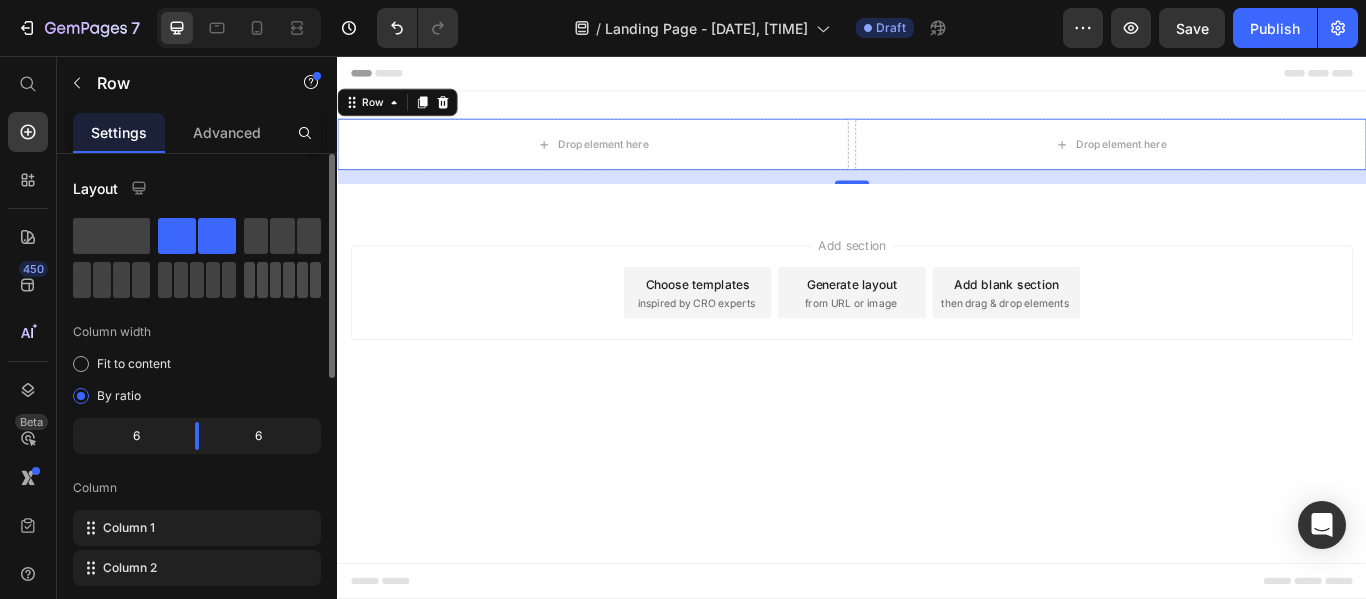 click 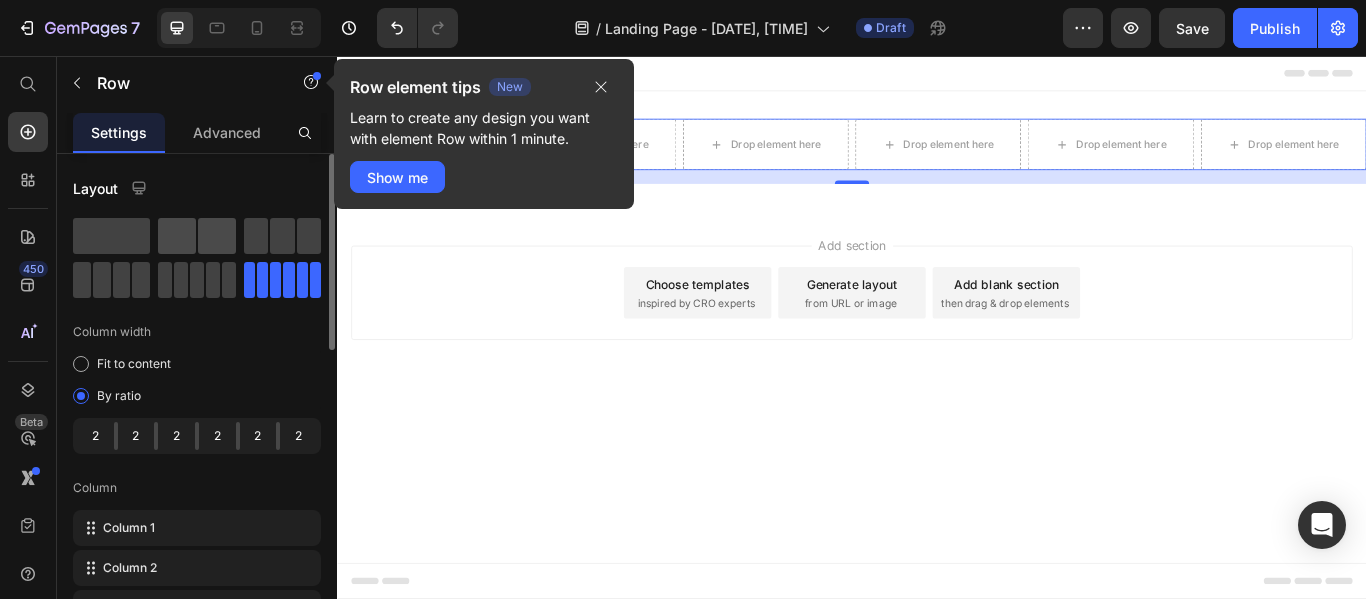 click 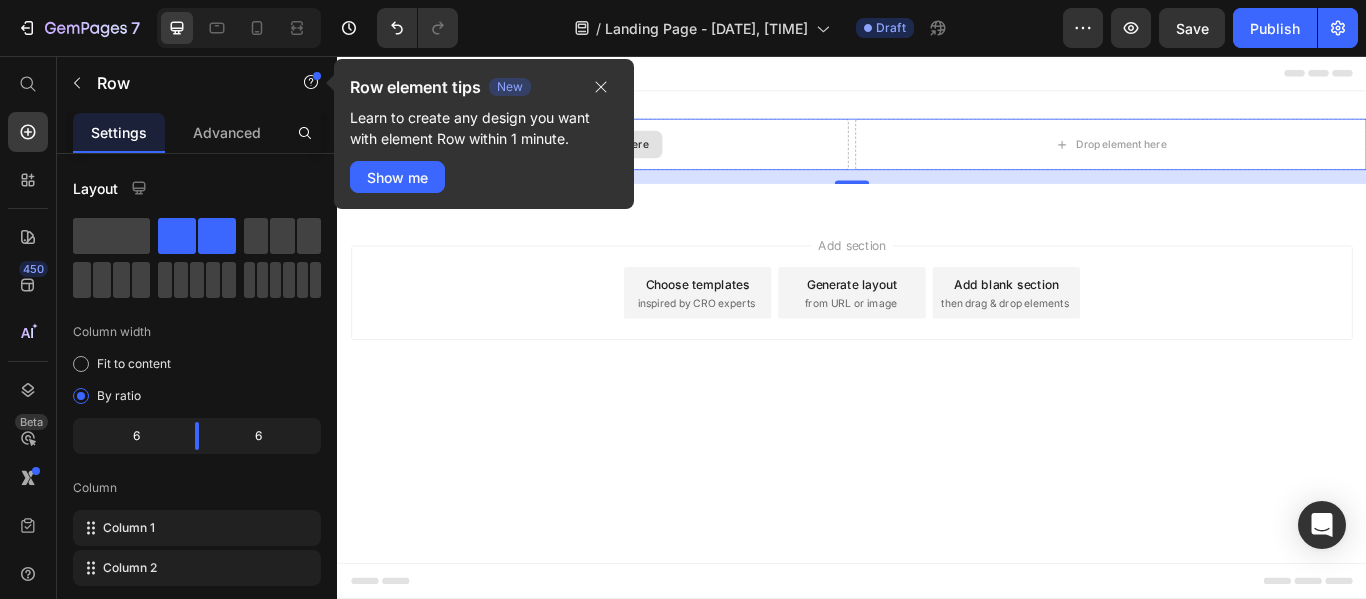 click on "Drop element here" at bounding box center (635, 159) 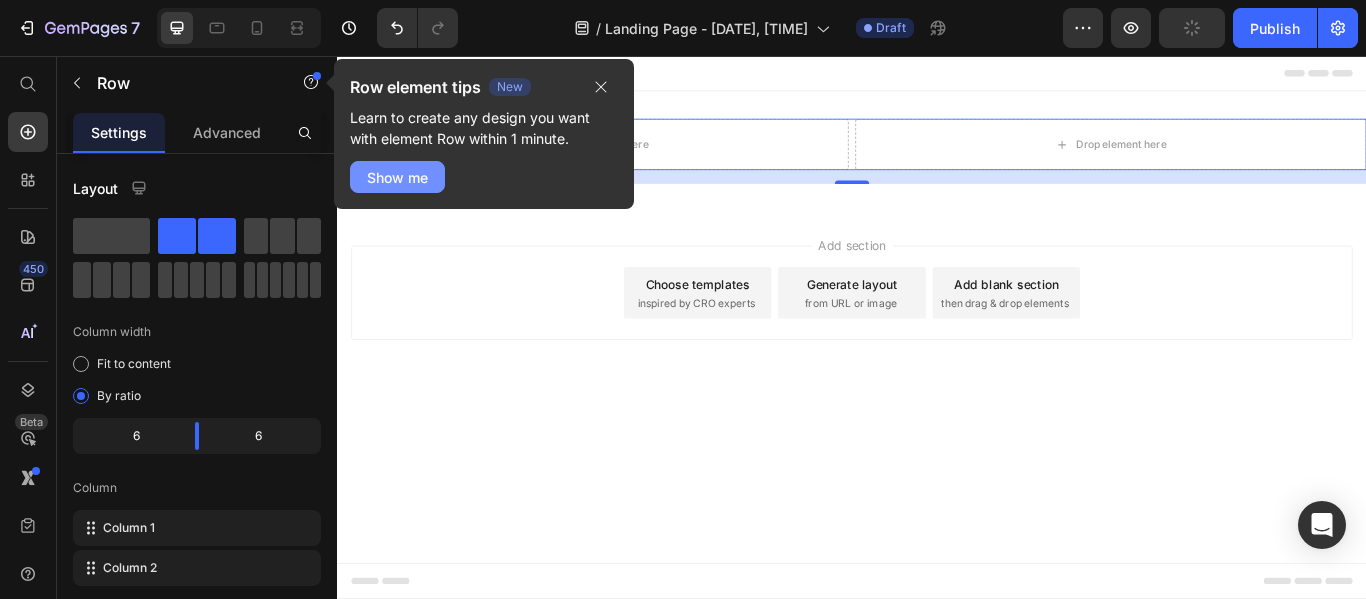 click on "Show me" at bounding box center [397, 177] 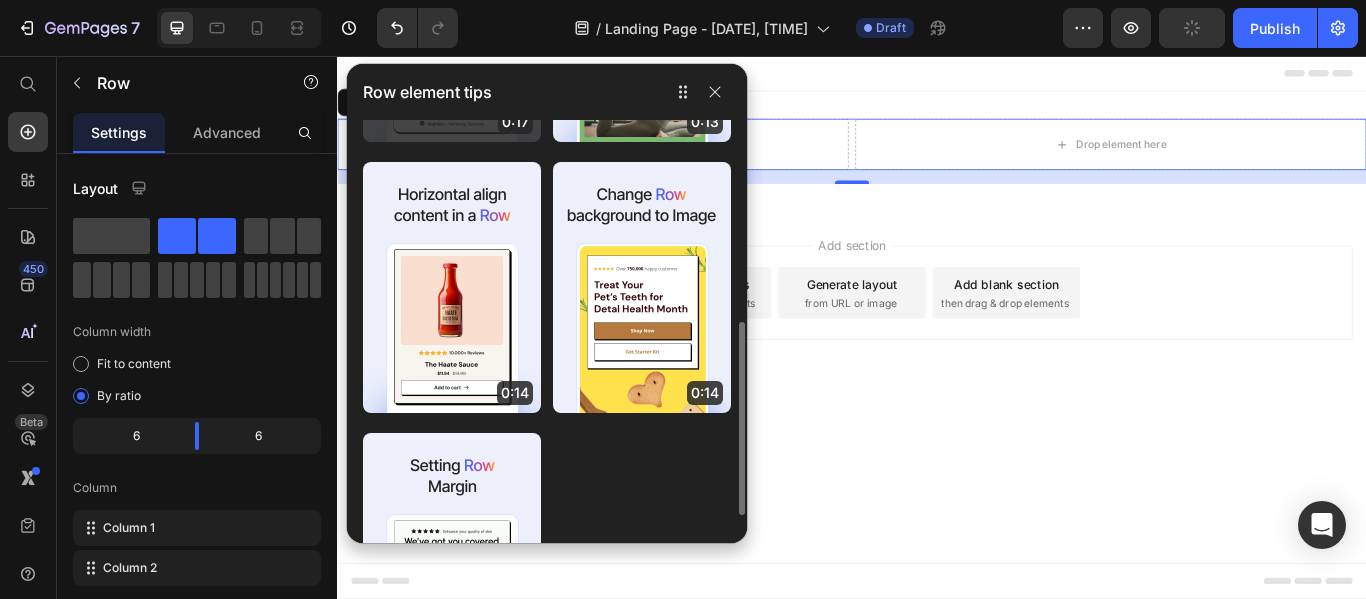 scroll, scrollTop: 0, scrollLeft: 0, axis: both 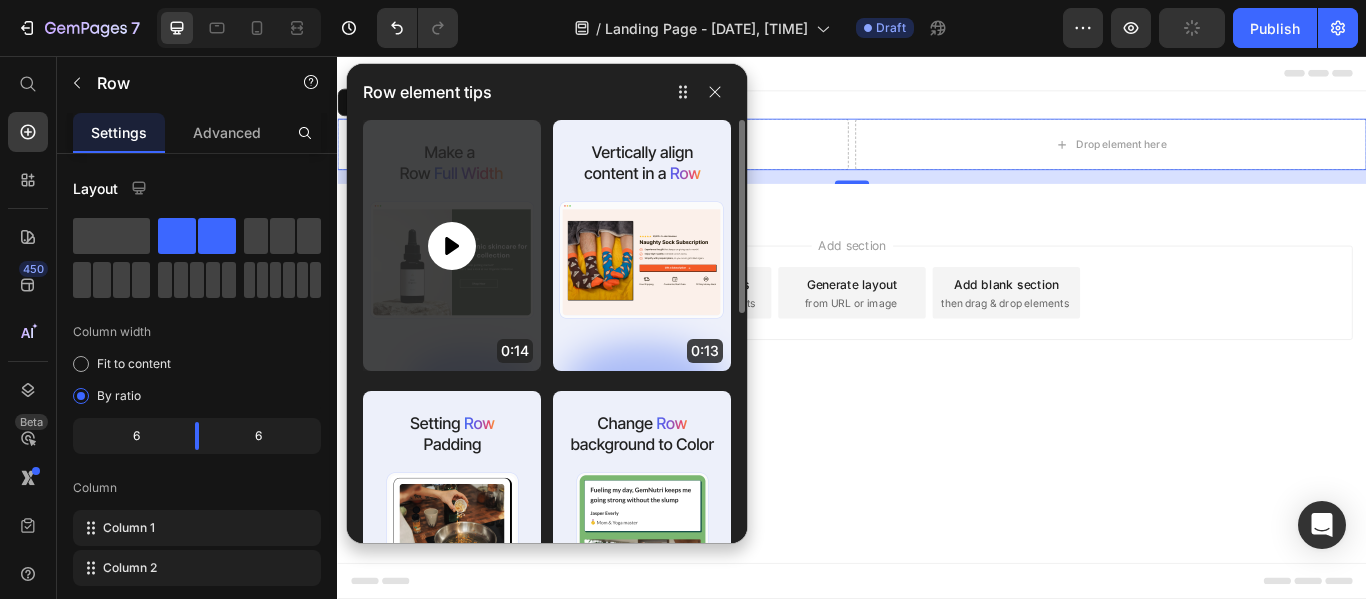 click 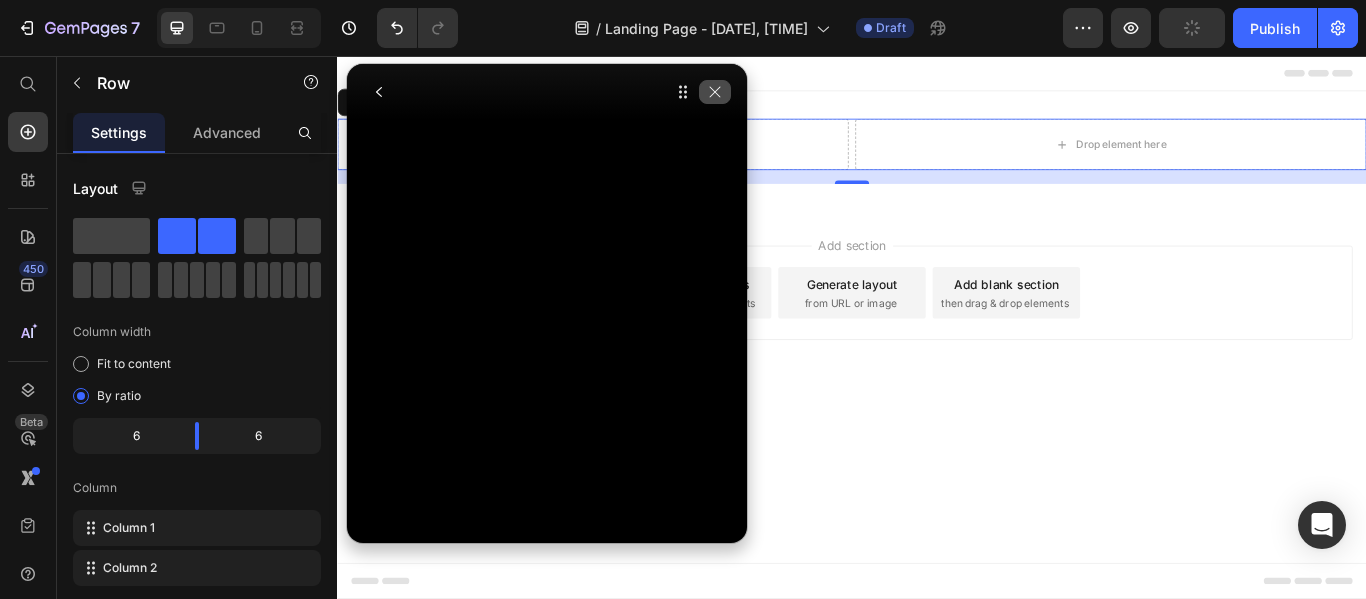 click 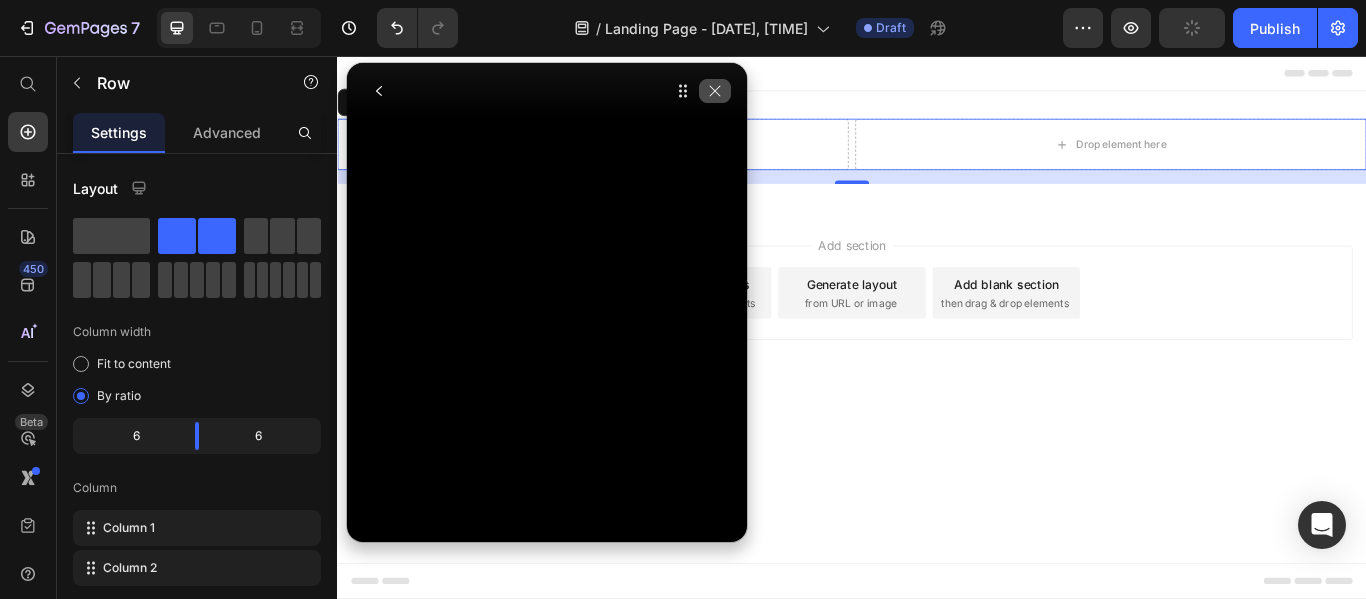 click 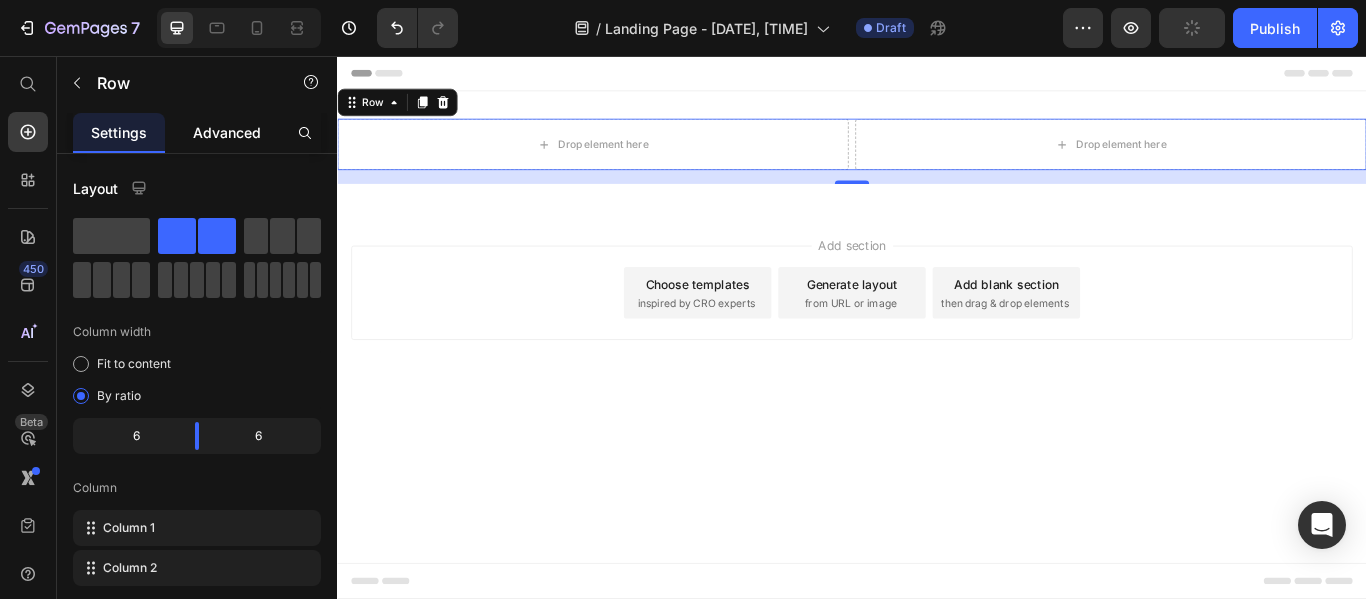 click on "Advanced" 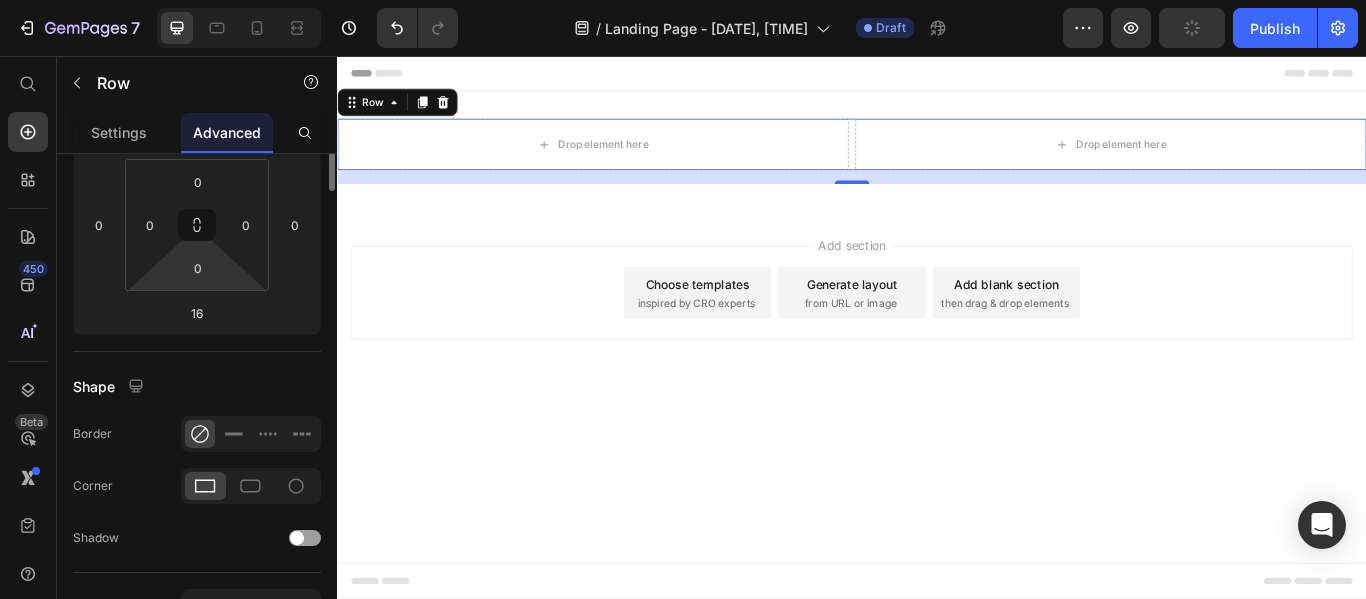 scroll, scrollTop: 0, scrollLeft: 0, axis: both 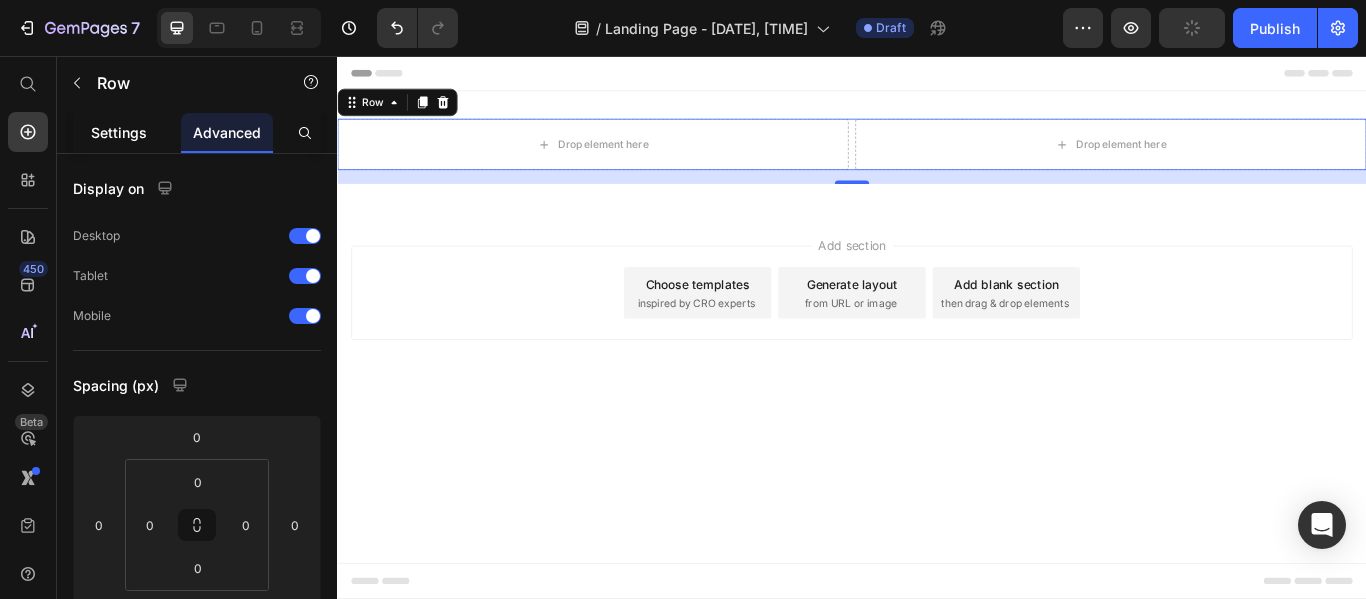 click on "Settings" at bounding box center (119, 132) 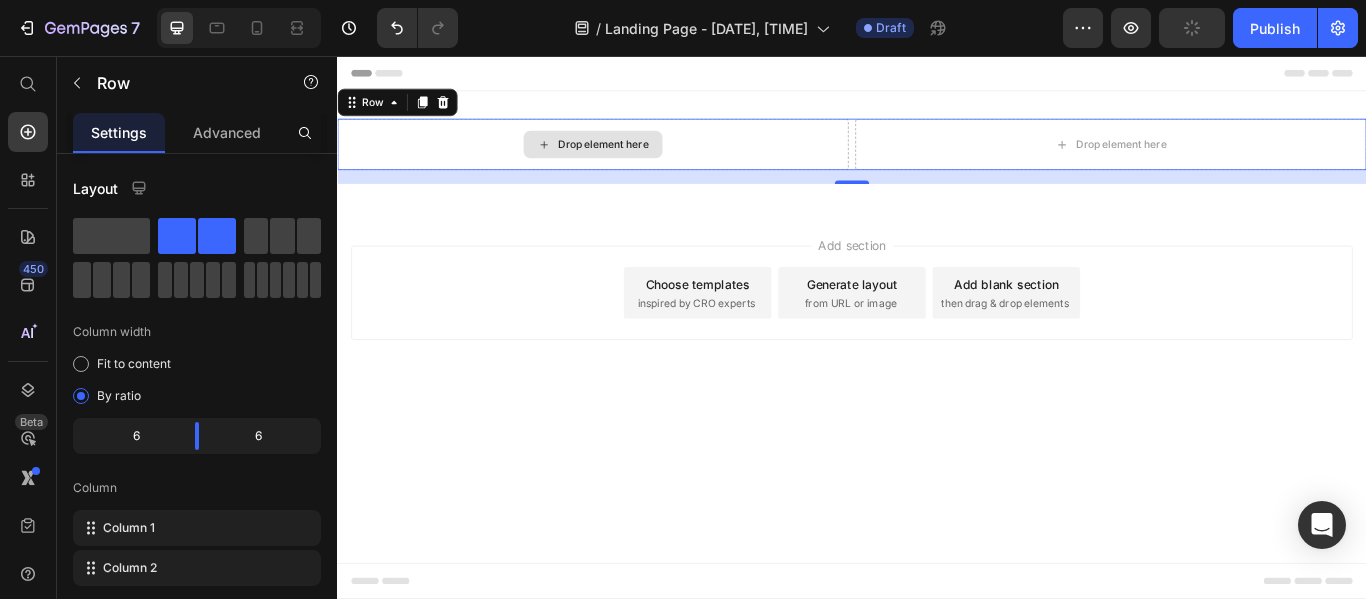 click on "Drop element here" at bounding box center [635, 159] 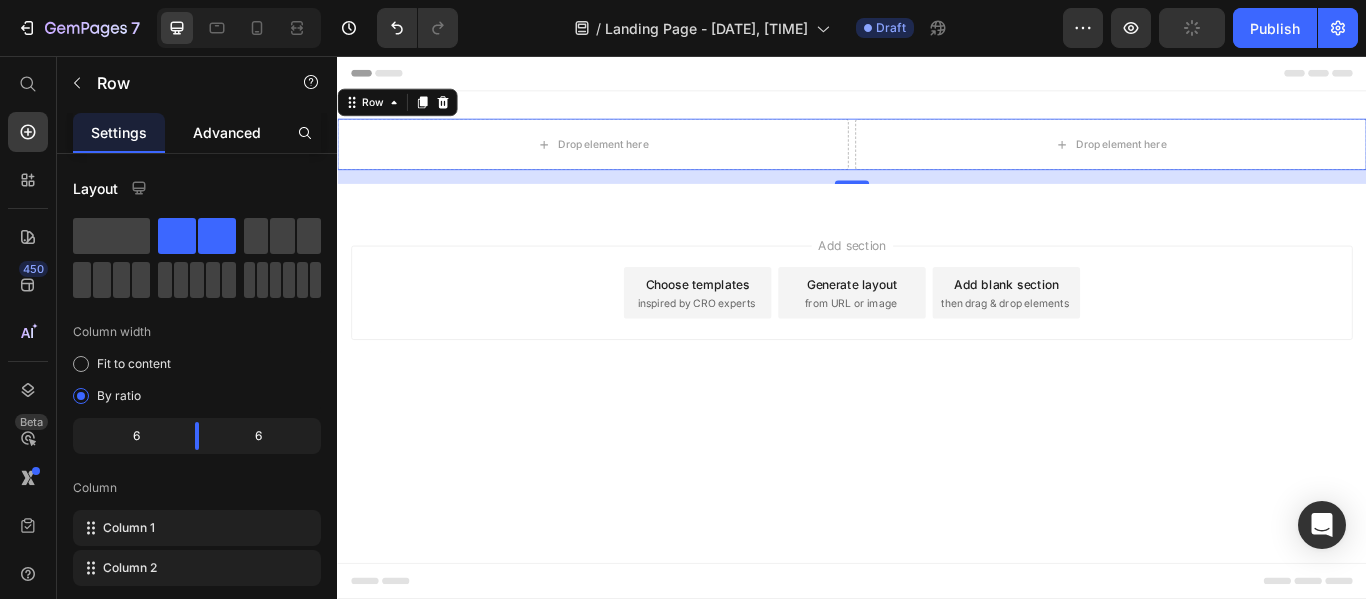 click on "Advanced" at bounding box center (227, 132) 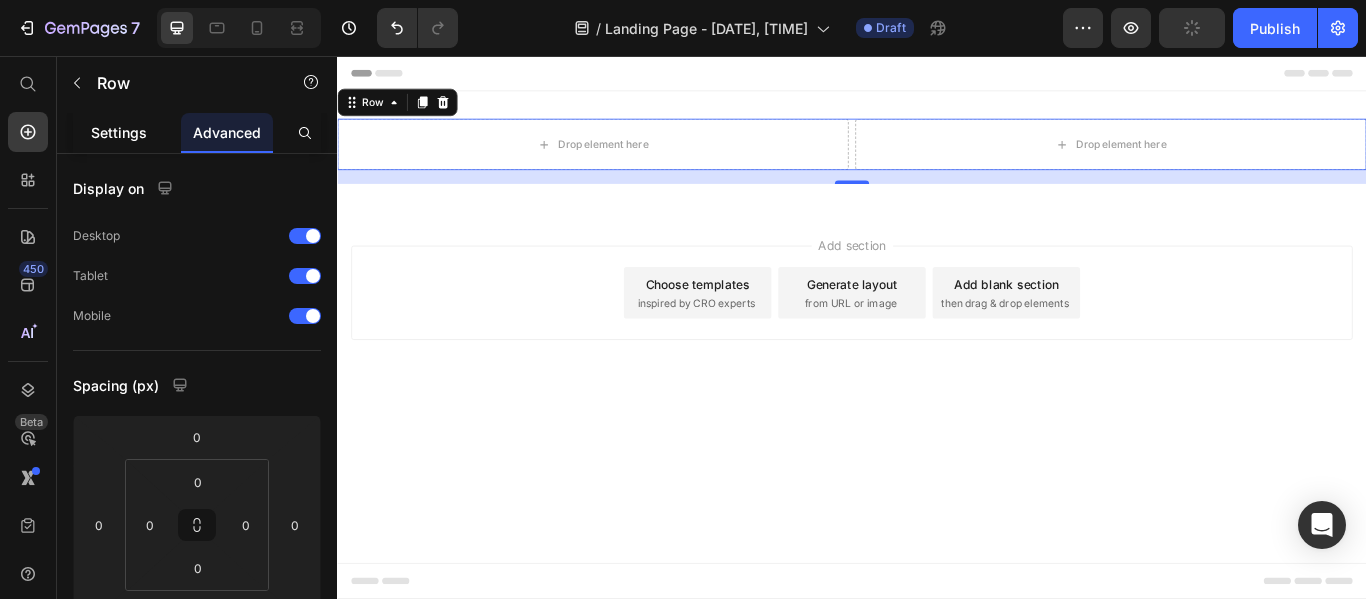 click on "Settings" at bounding box center [119, 132] 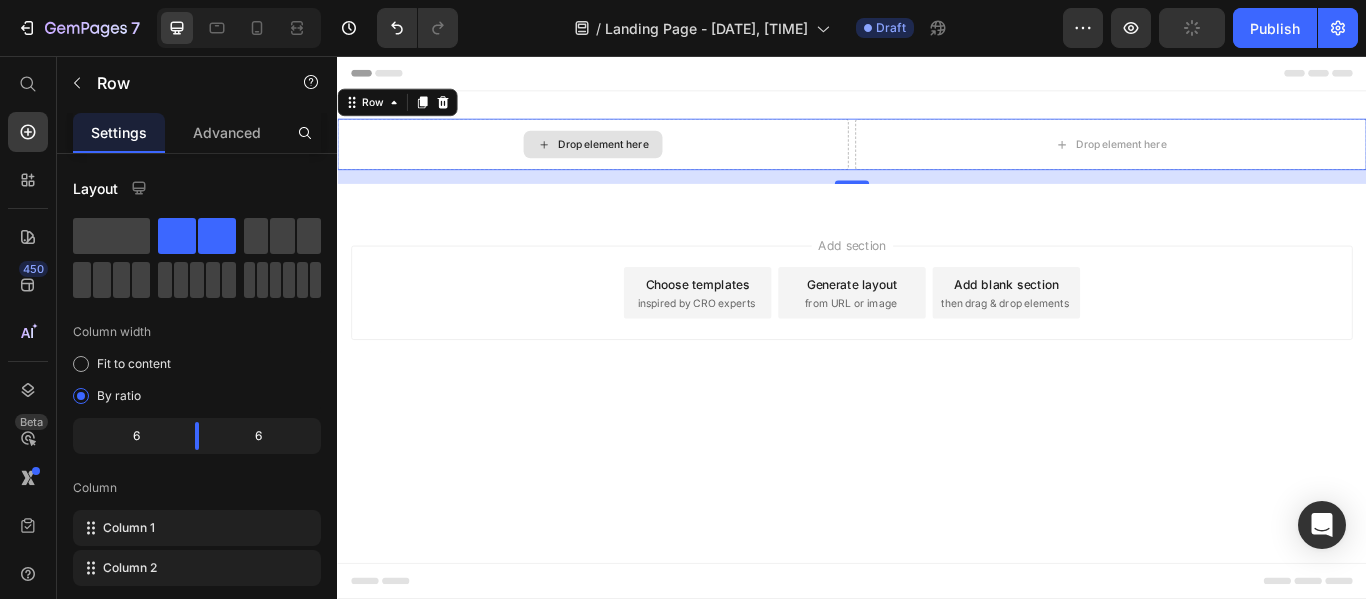 click on "Drop element here" at bounding box center [635, 159] 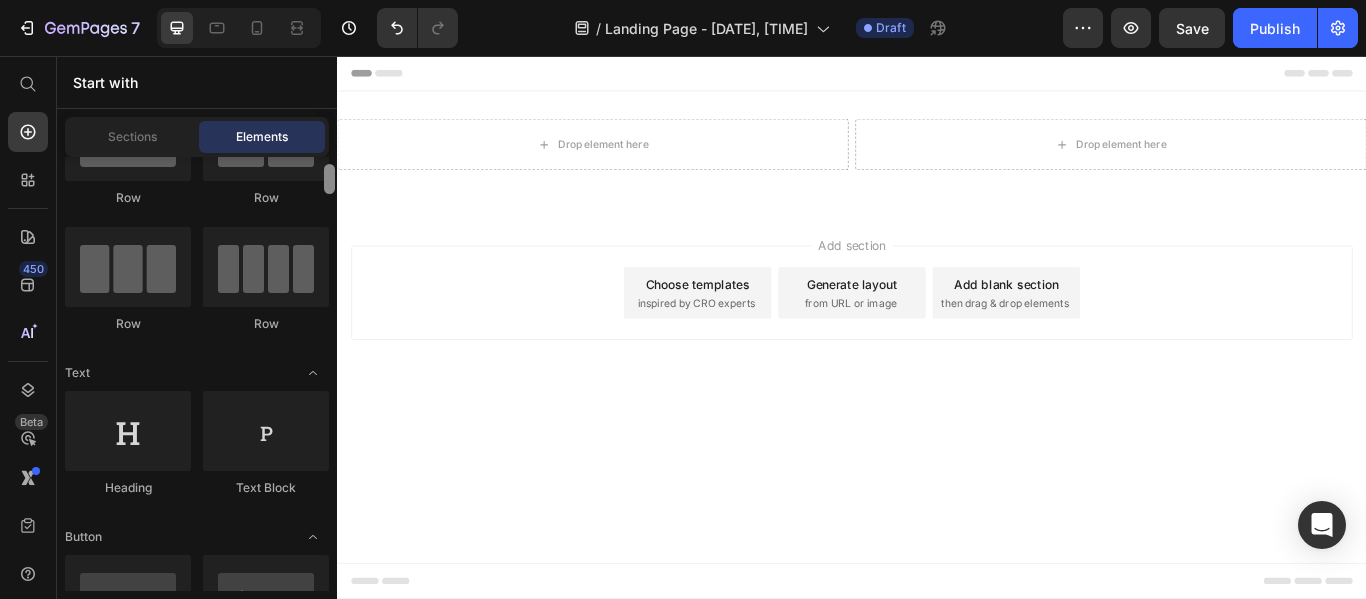 scroll, scrollTop: 0, scrollLeft: 0, axis: both 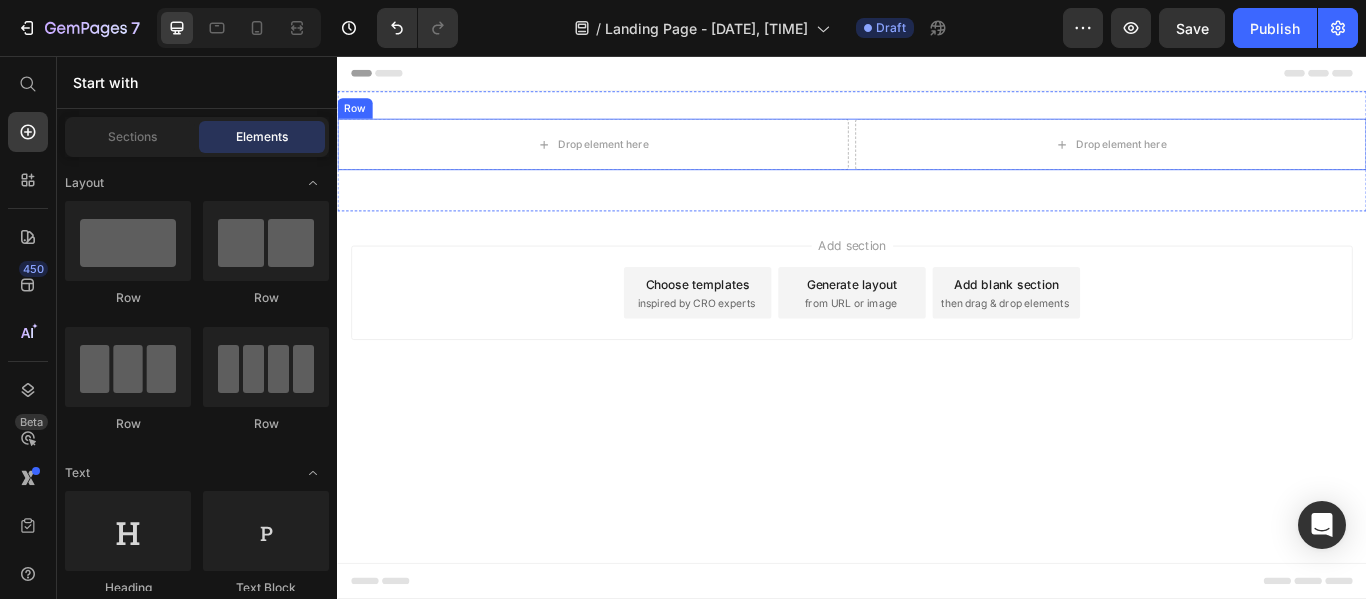 click on "Row" at bounding box center [357, 117] 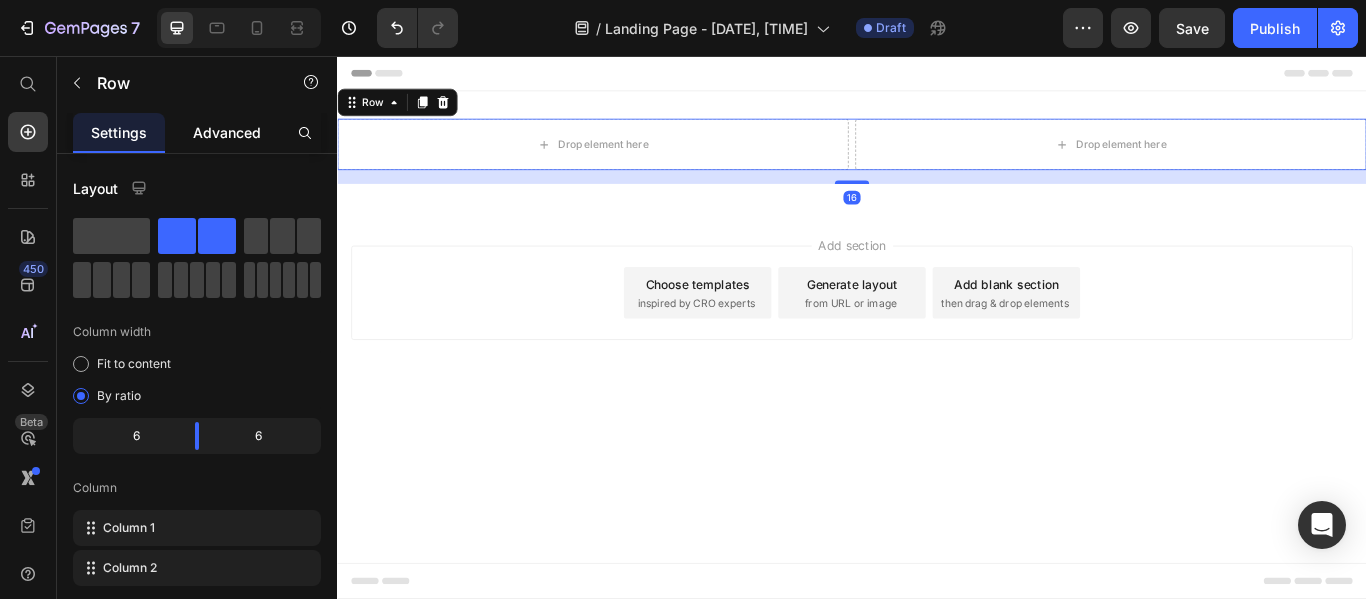click on "Advanced" at bounding box center [227, 132] 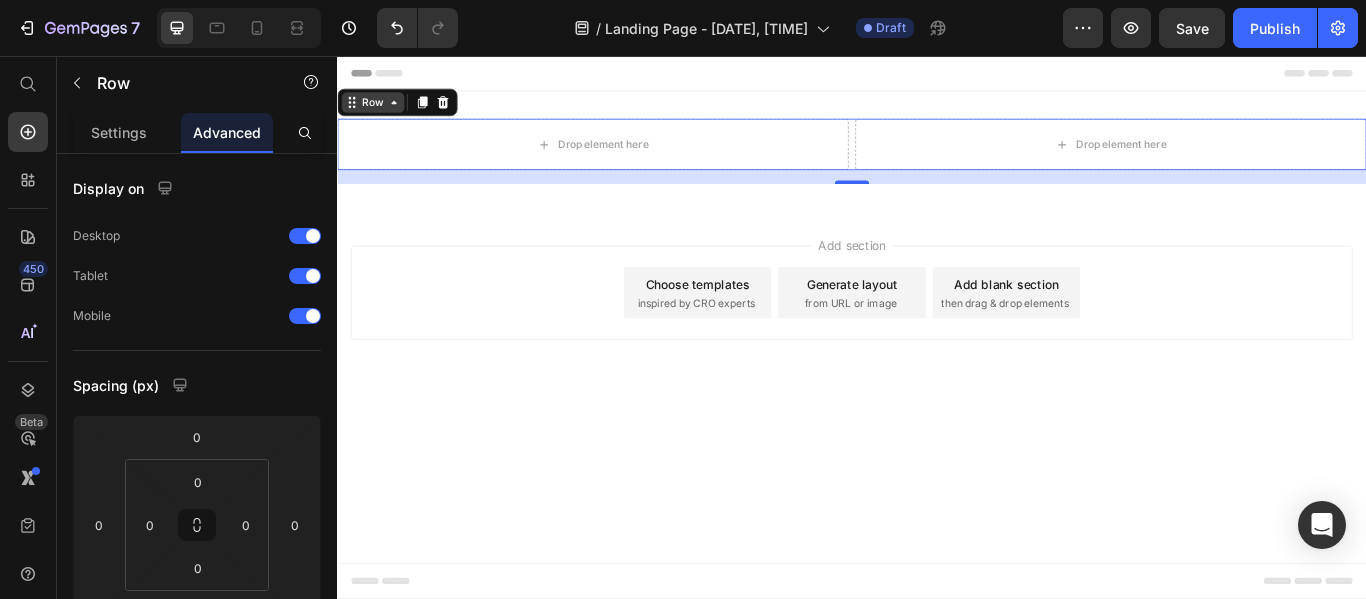 click on "Row" at bounding box center [378, 110] 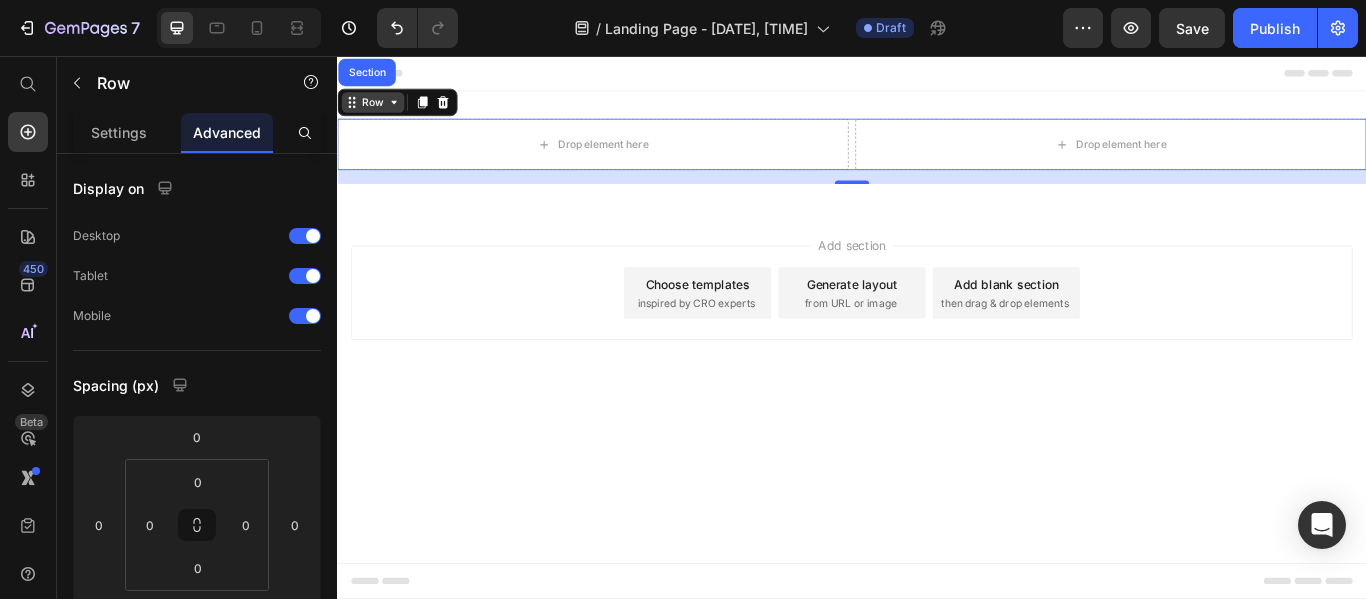 click on "Row" at bounding box center (378, 110) 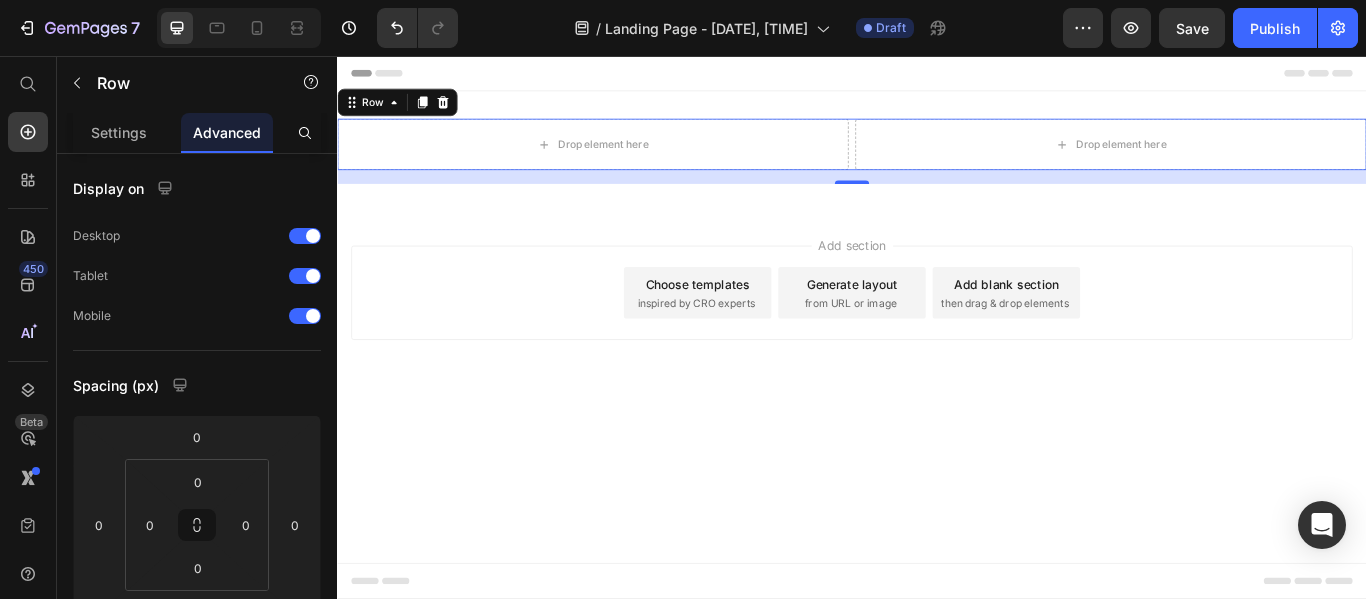 click on "Drop element here" at bounding box center [635, 159] 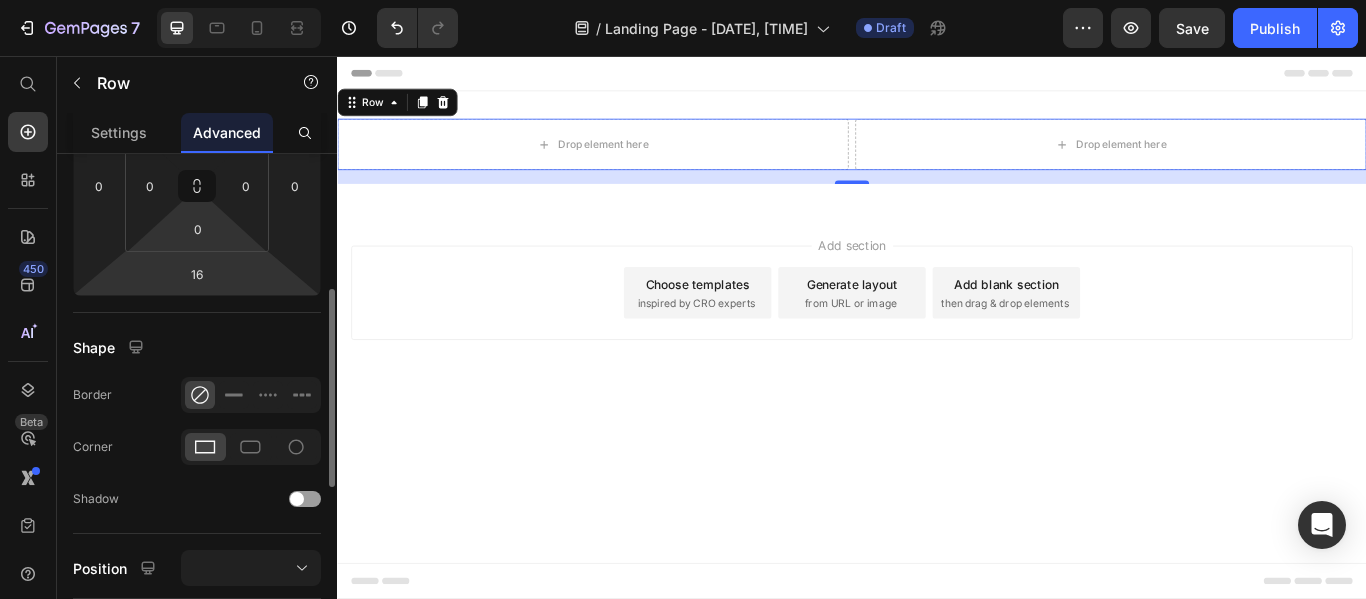 scroll, scrollTop: 338, scrollLeft: 0, axis: vertical 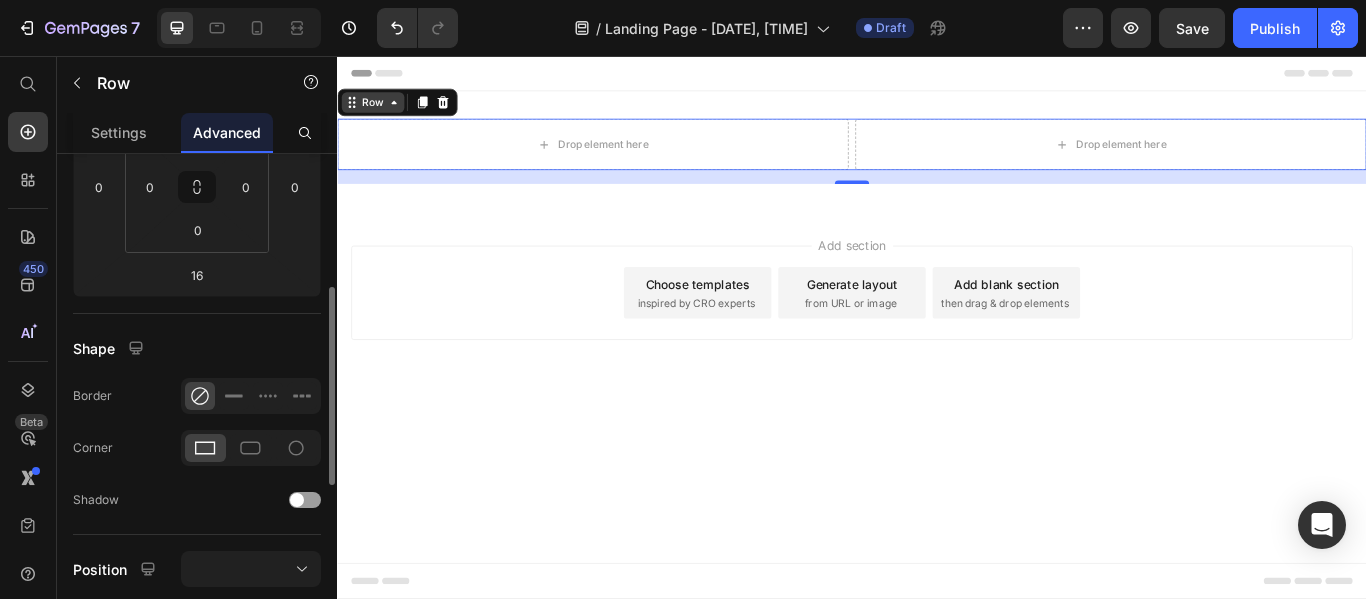 click 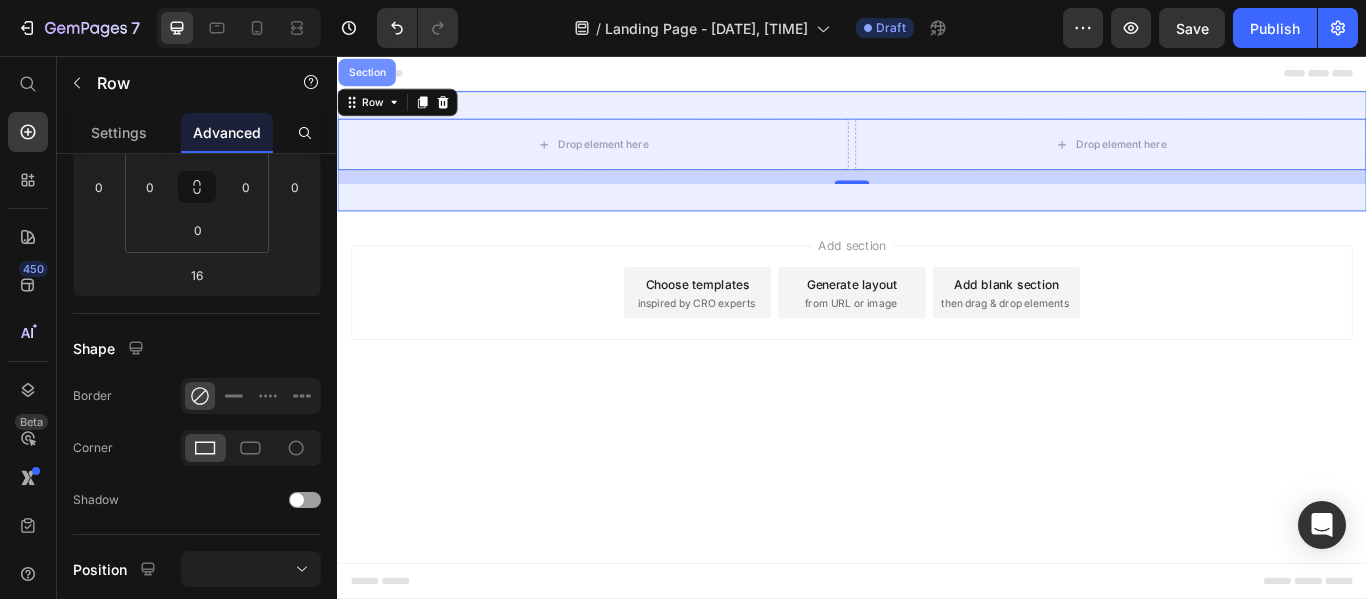 click on "Section" at bounding box center [371, 75] 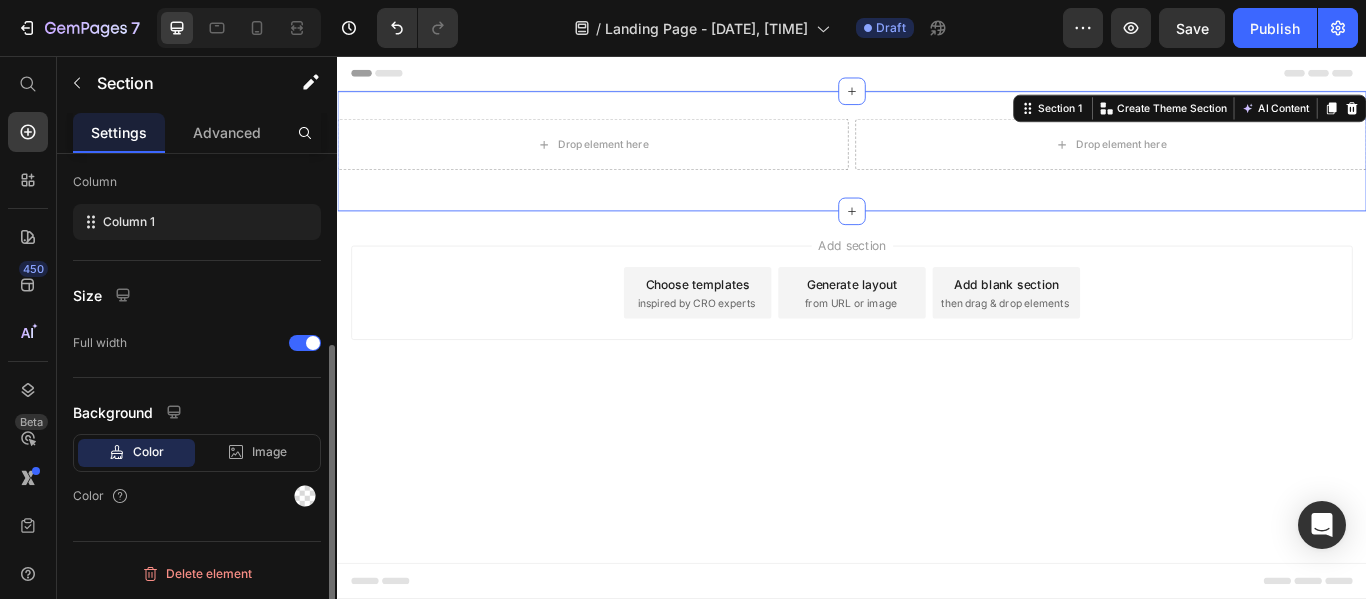 scroll, scrollTop: 0, scrollLeft: 0, axis: both 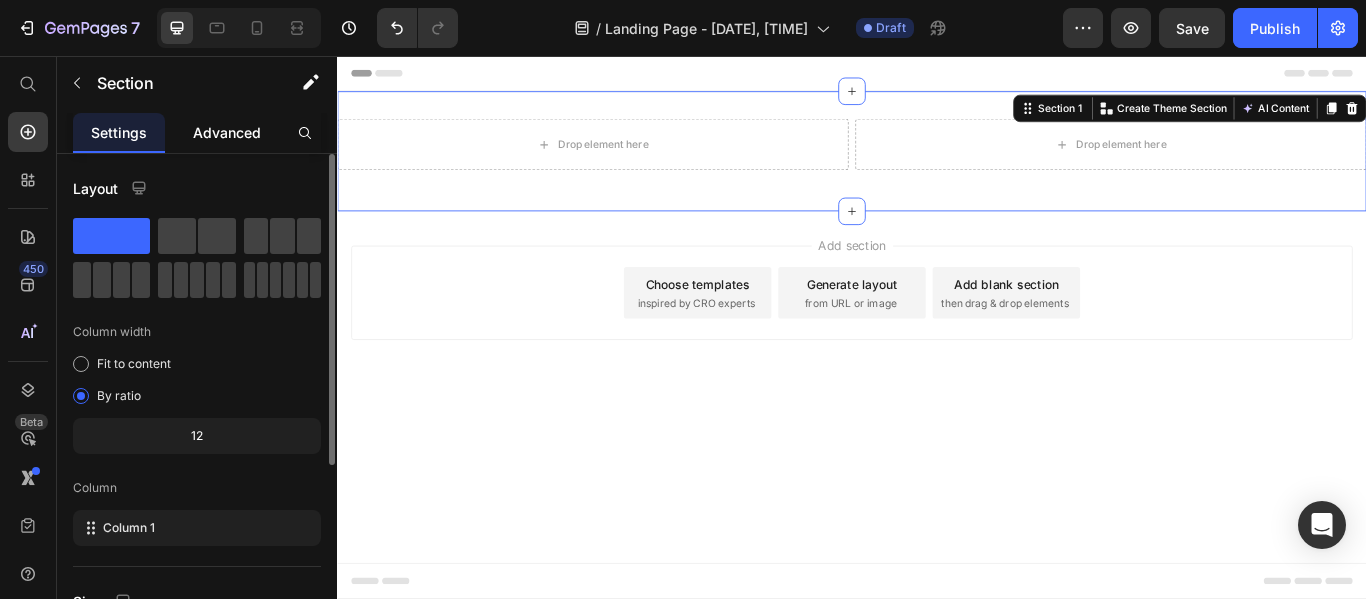 click on "Advanced" at bounding box center [227, 132] 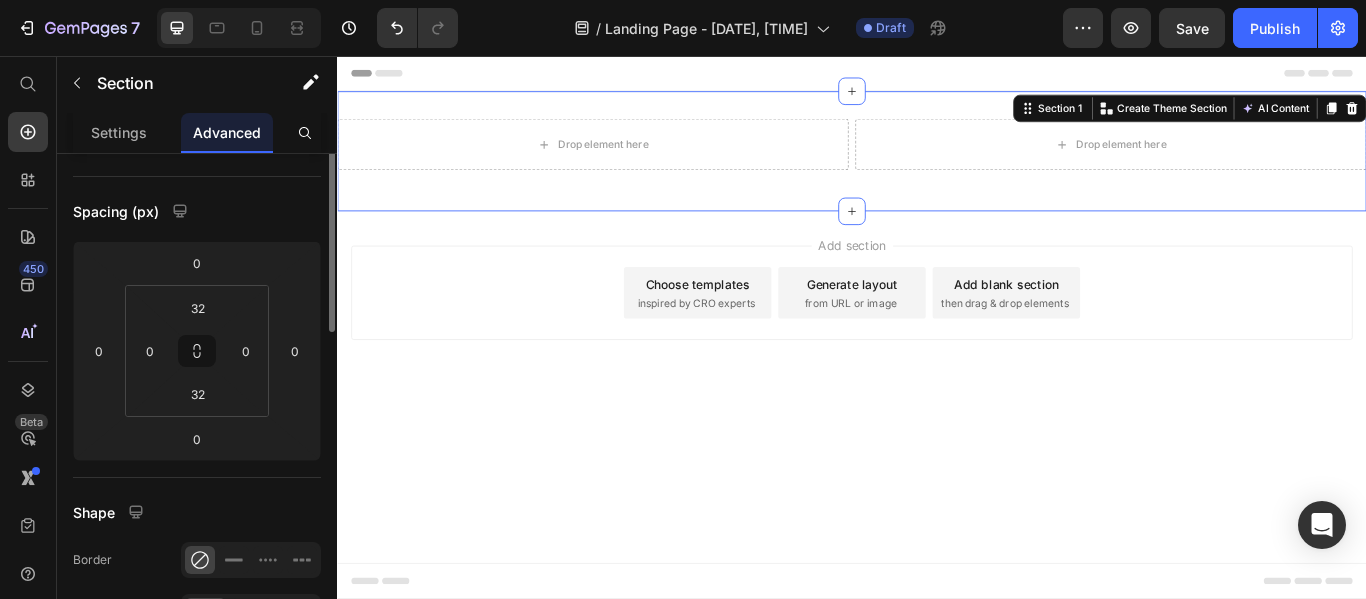scroll, scrollTop: 0, scrollLeft: 0, axis: both 